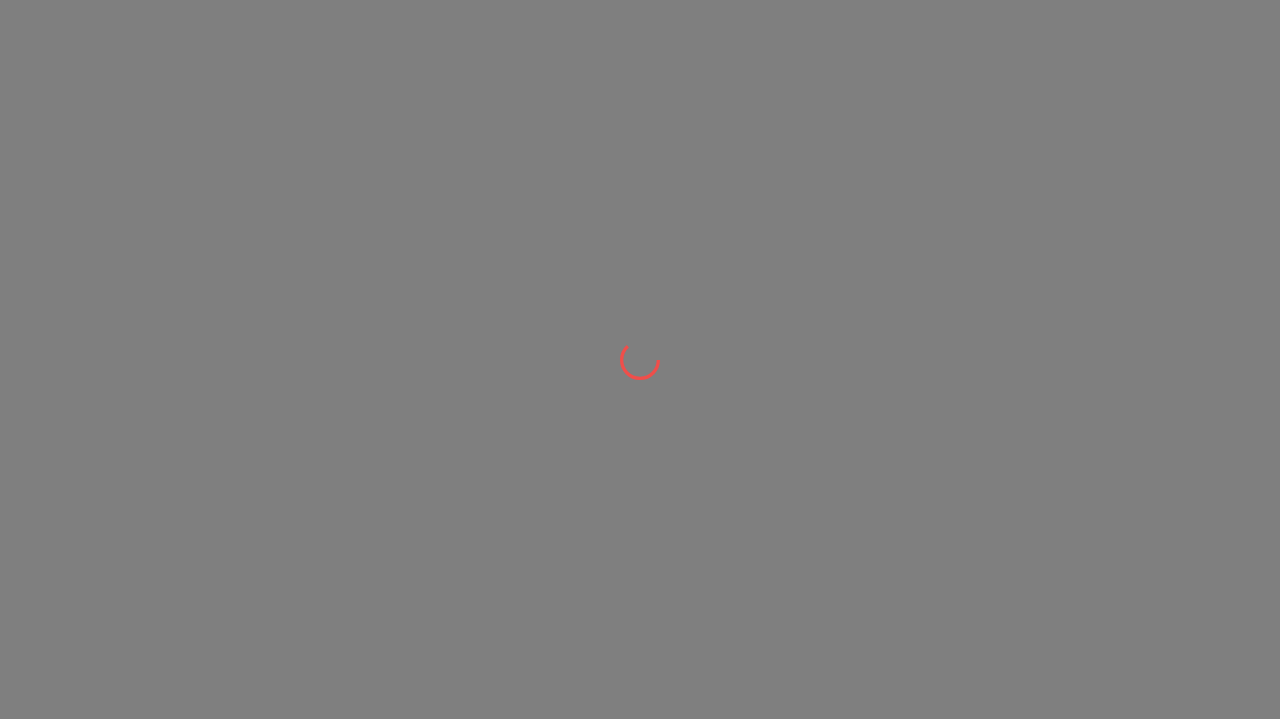 scroll, scrollTop: 0, scrollLeft: 0, axis: both 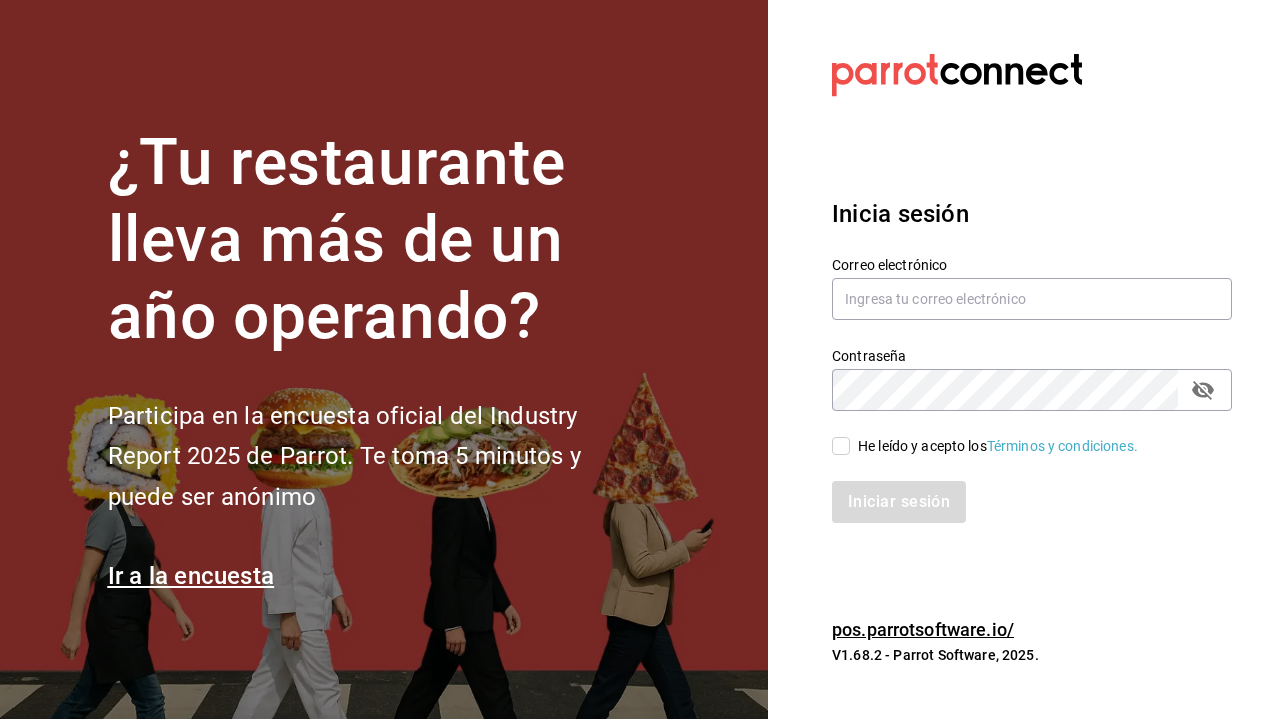 click on "Datos incorrectos. Verifica que tu Correo o Contraseña estén bien escritos. Inicia sesión Correo electrónico Contraseña Contraseña He leído y acepto los Términos y condiciones. Iniciar sesión pos.parrotsoftware.io/ V1.68.2 - Parrot Software, 2025." at bounding box center (1024, 359) 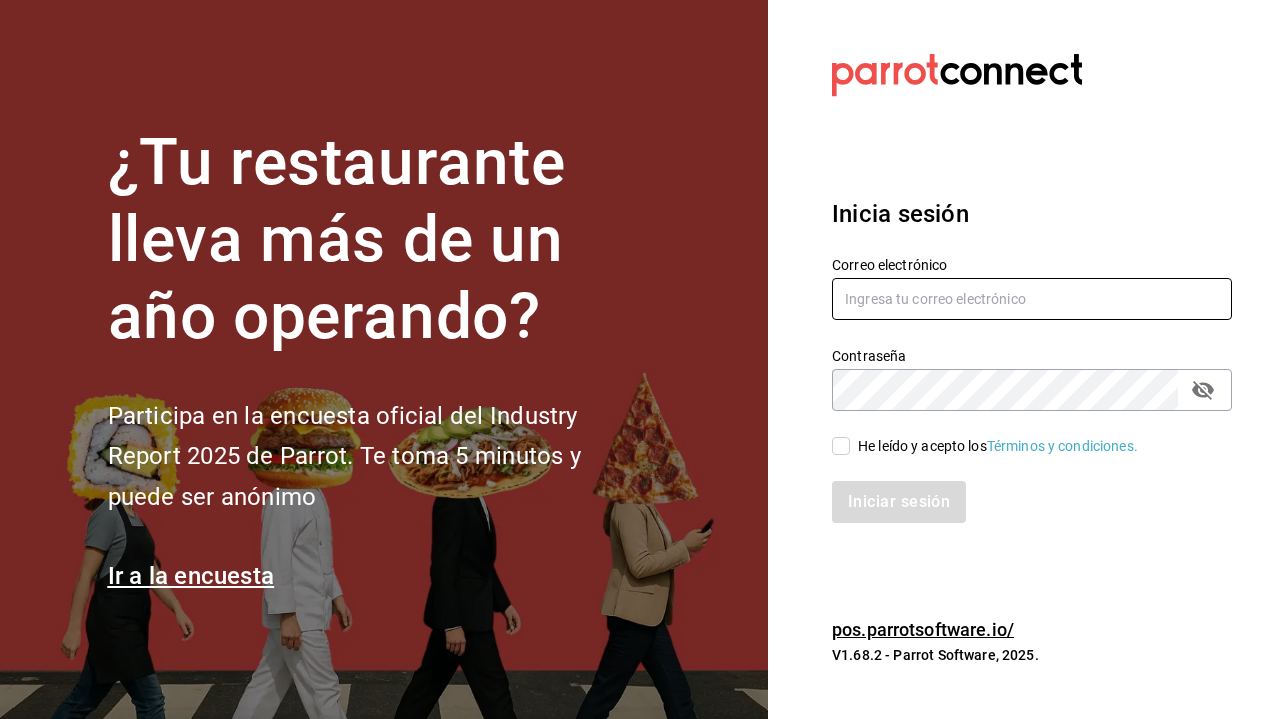 click at bounding box center (1032, 299) 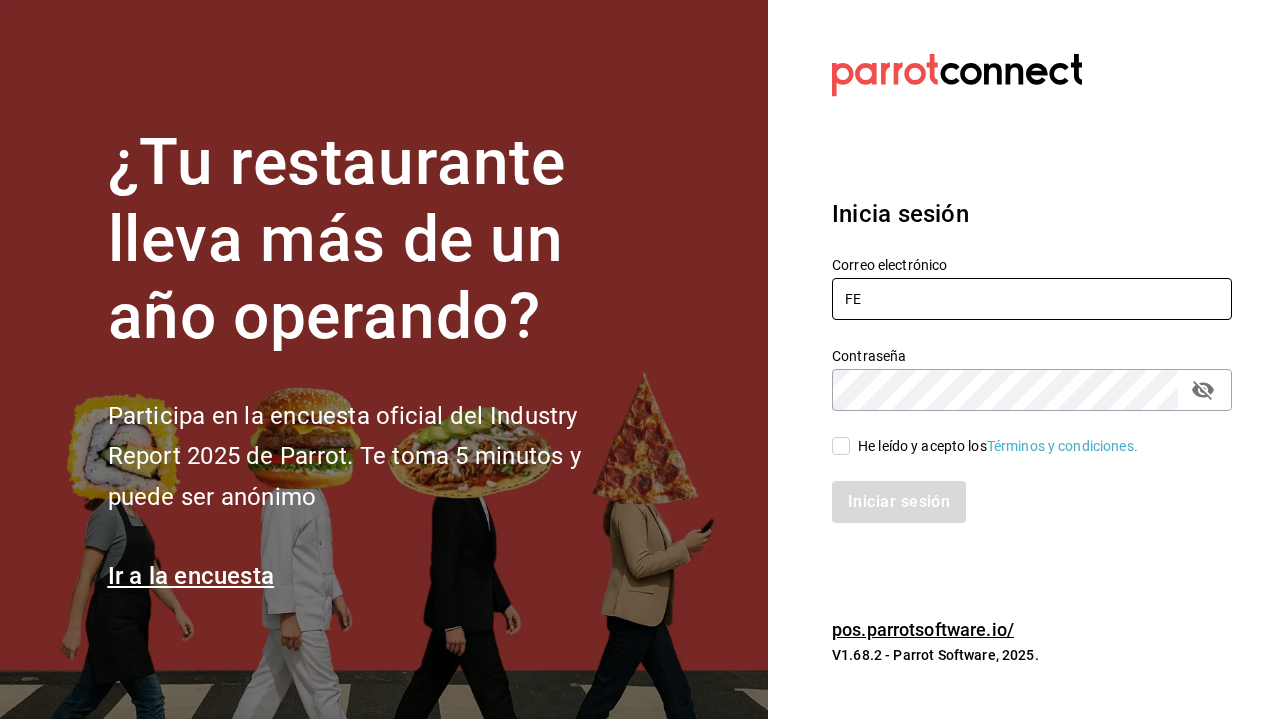 type on "F" 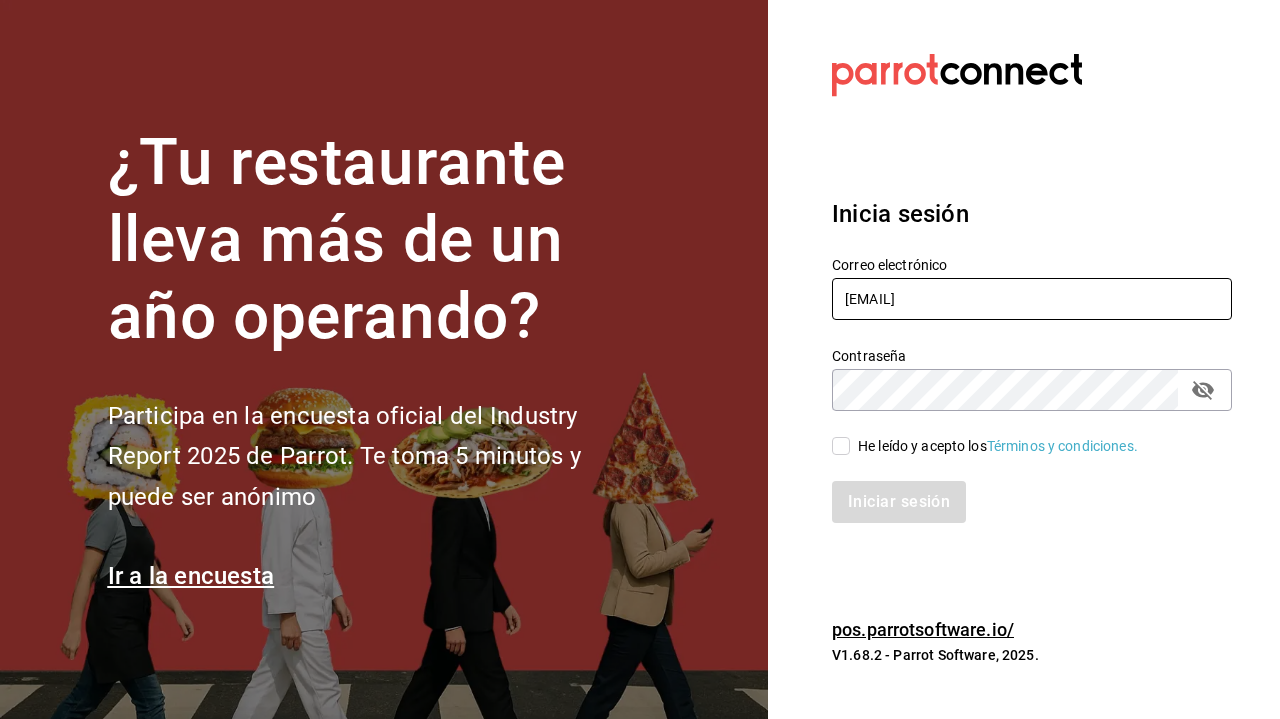type on "[EMAIL]" 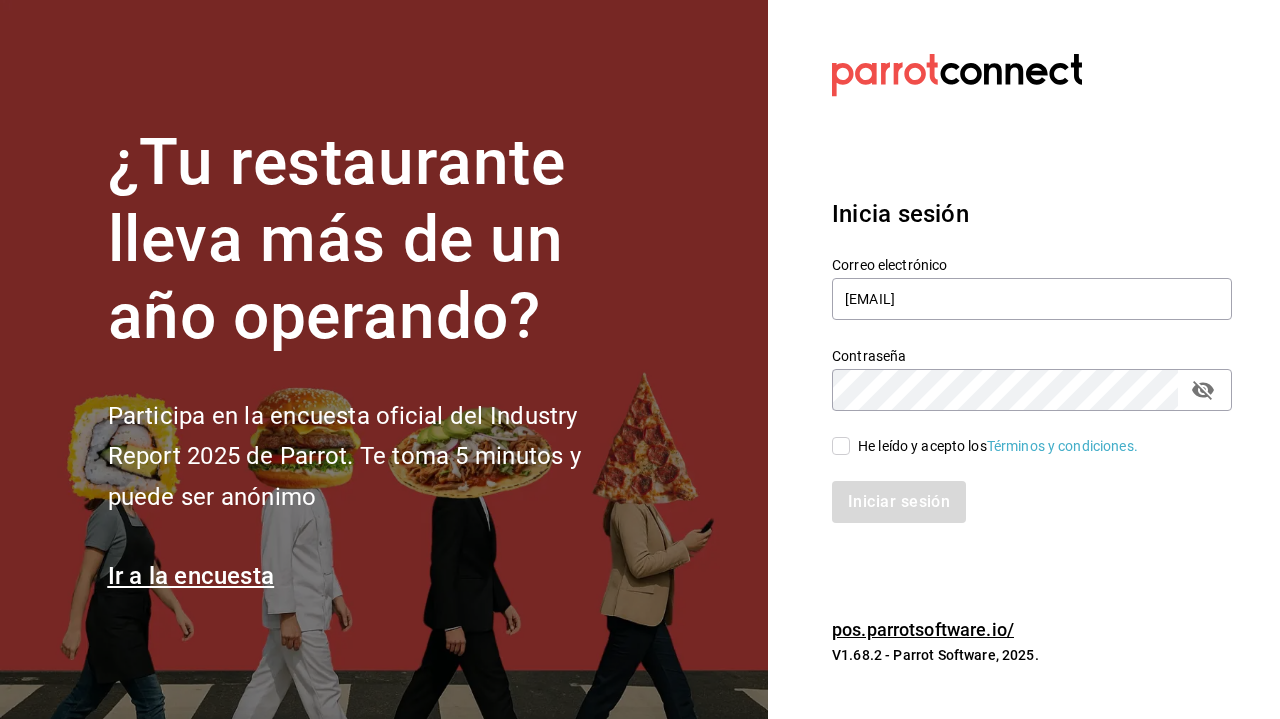 click on "He leído y acepto los  Términos y condiciones." at bounding box center (841, 446) 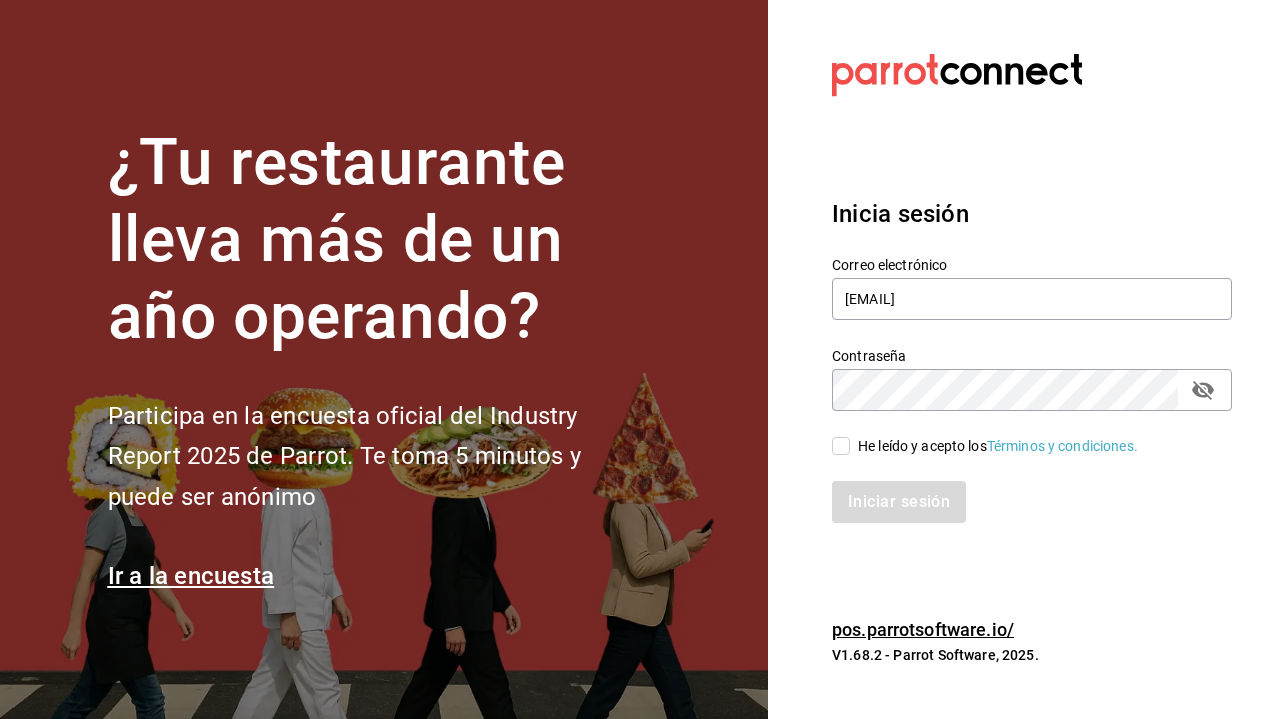 checkbox on "true" 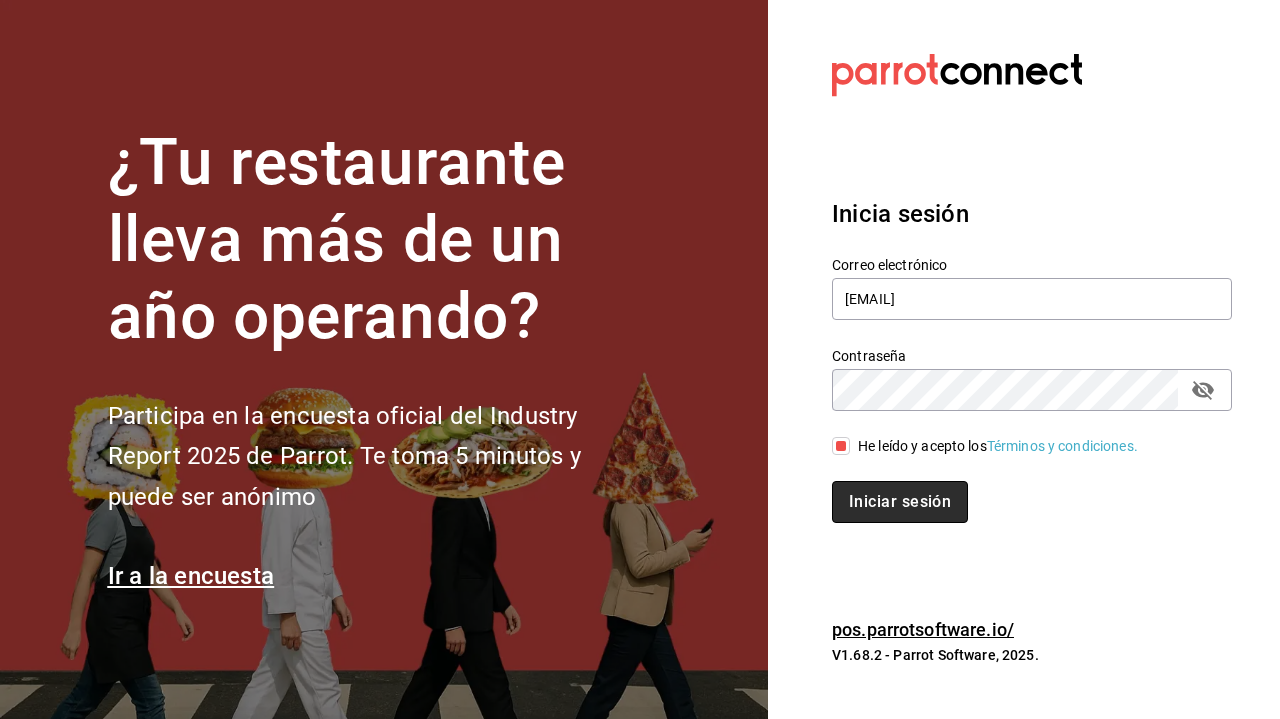 click on "Iniciar sesión" at bounding box center (900, 502) 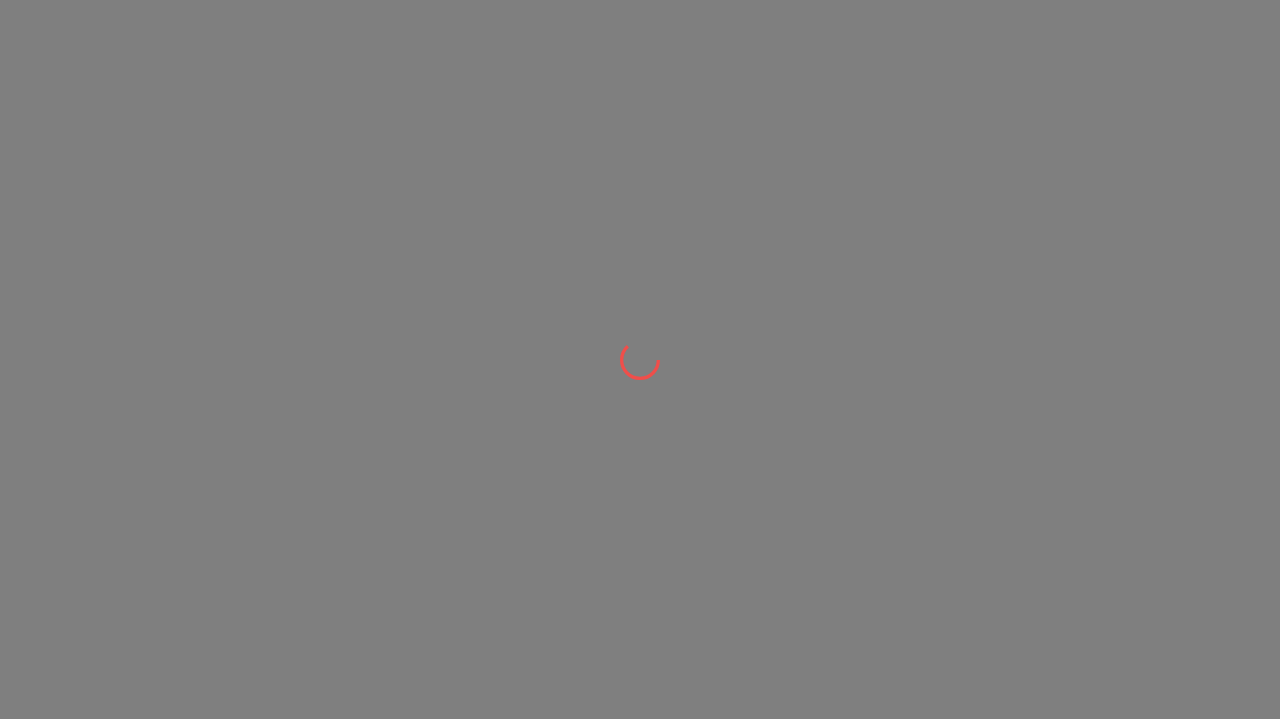 scroll, scrollTop: 0, scrollLeft: 0, axis: both 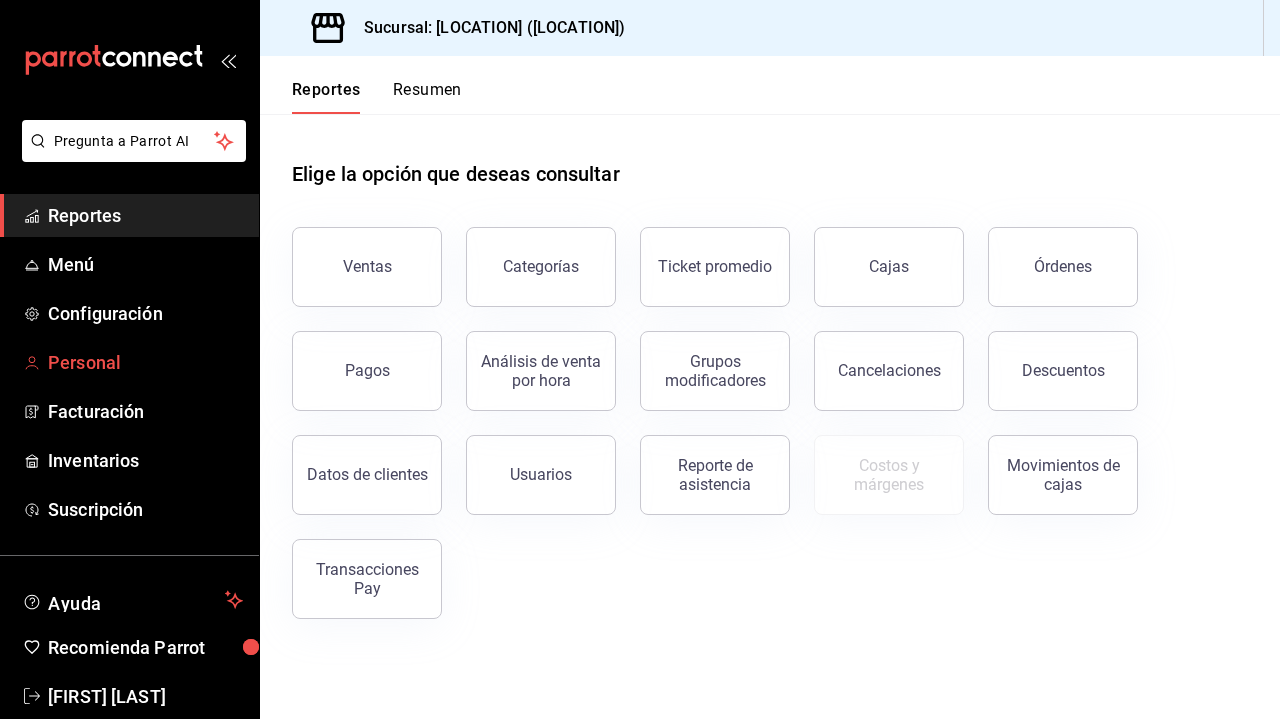 click on "Personal" at bounding box center [145, 362] 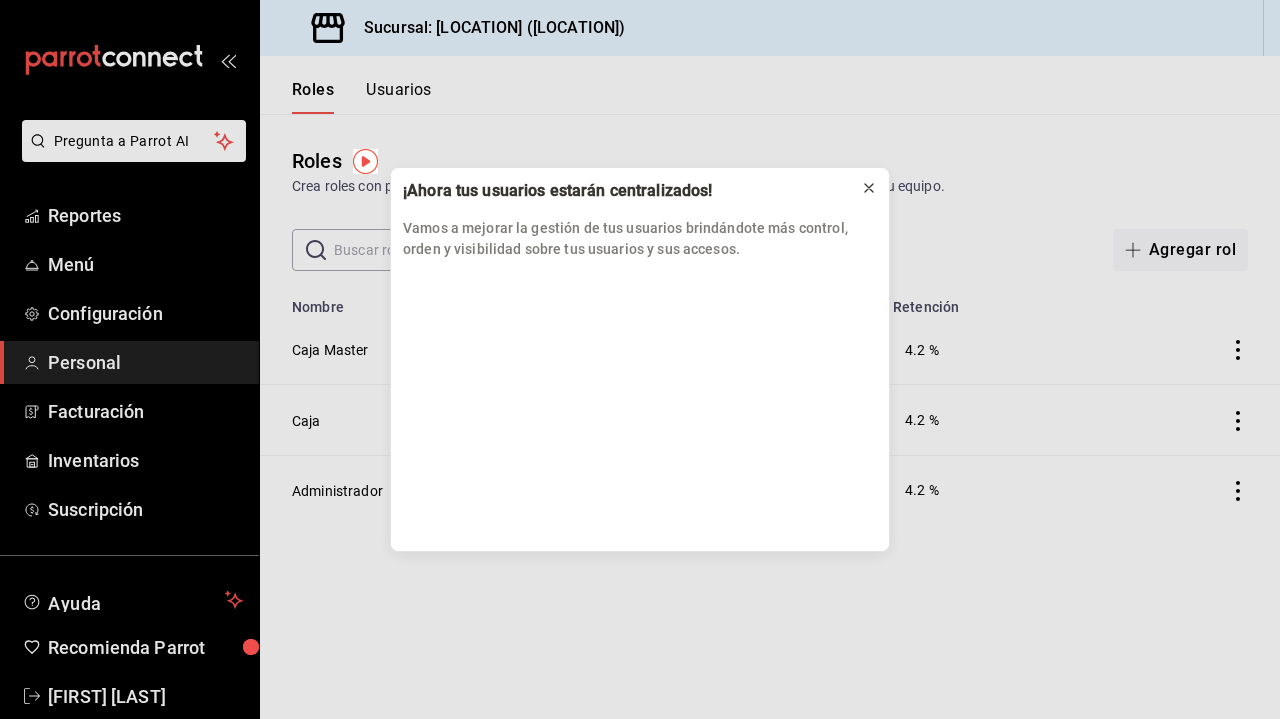 click 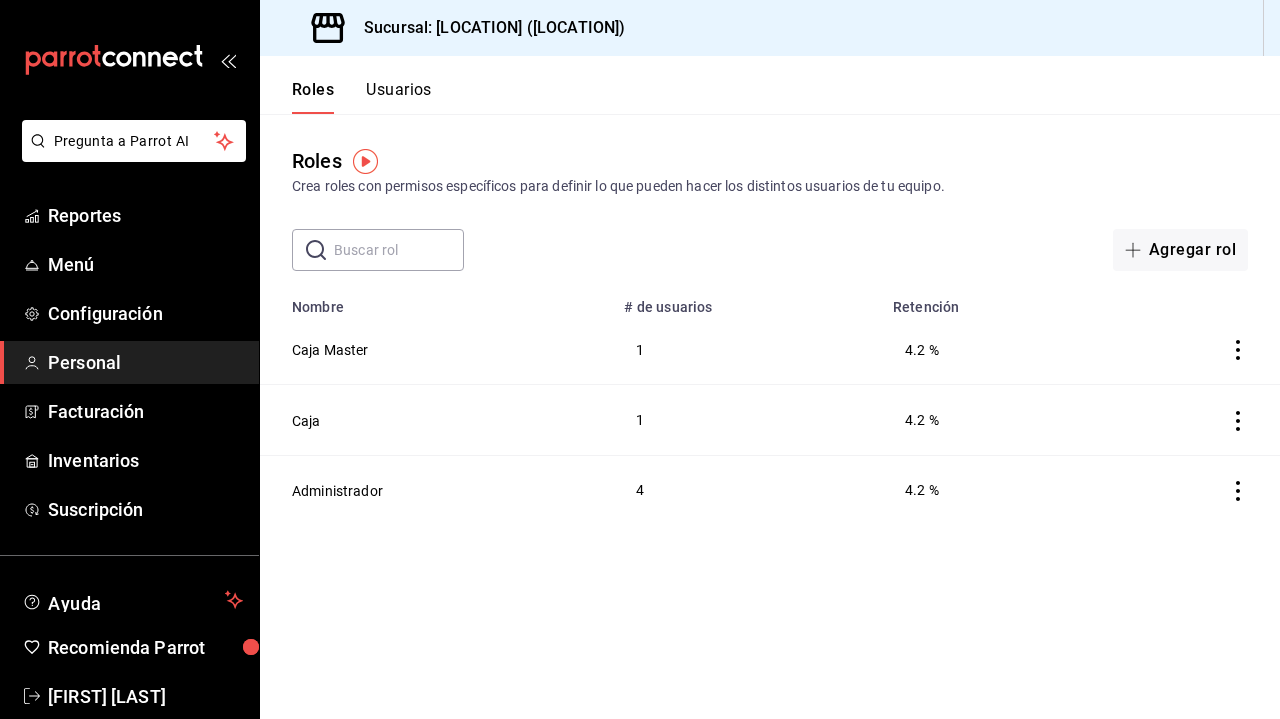click on "Usuarios" at bounding box center (399, 97) 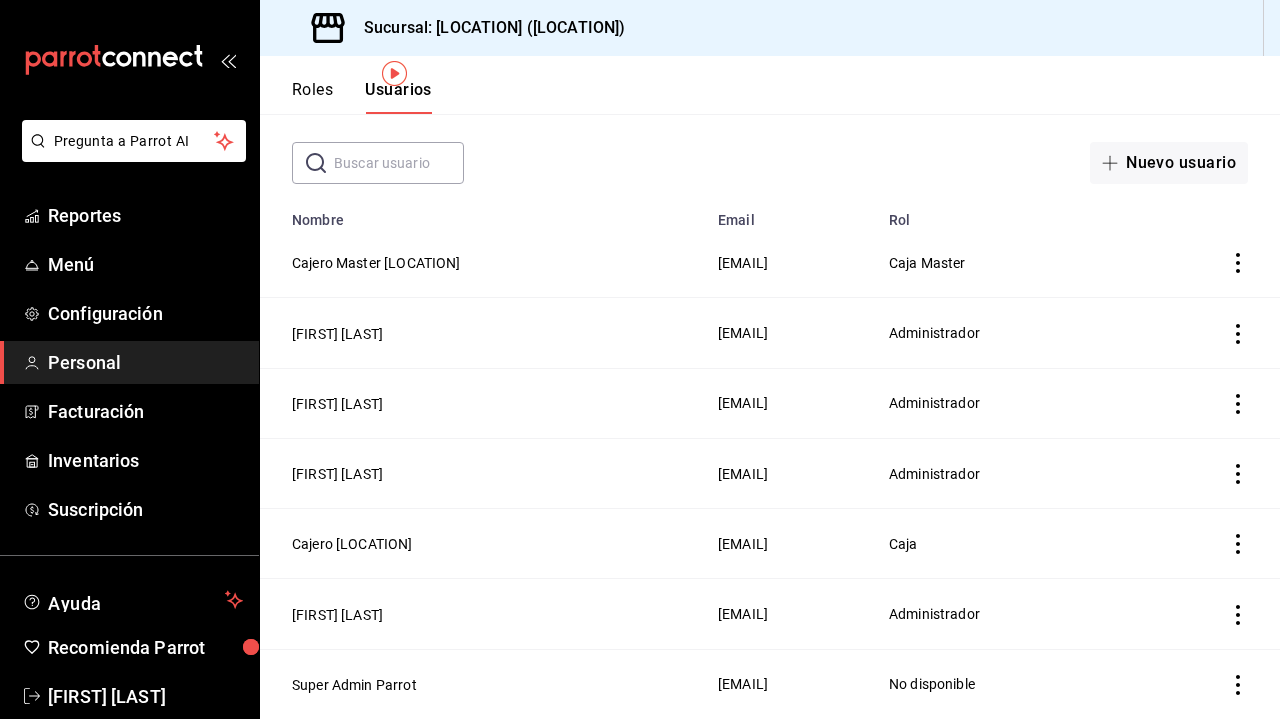 scroll, scrollTop: 87, scrollLeft: 0, axis: vertical 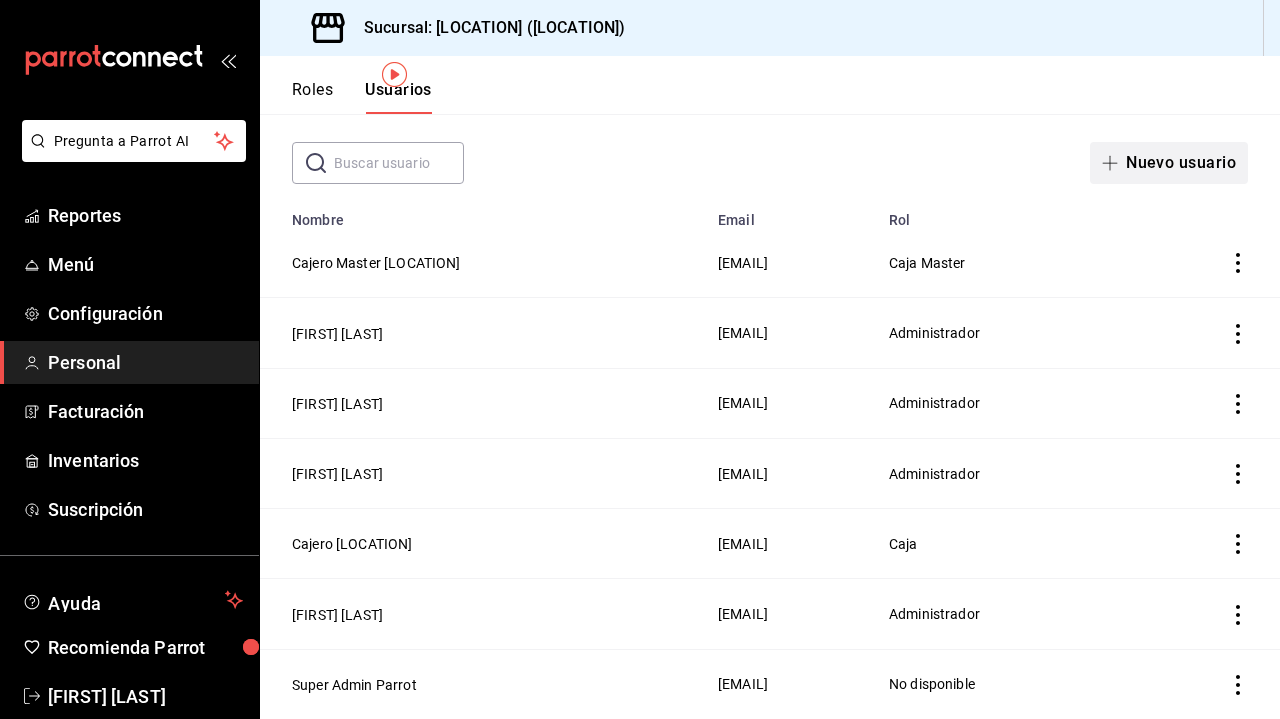 click on "Nuevo usuario" at bounding box center [1169, 163] 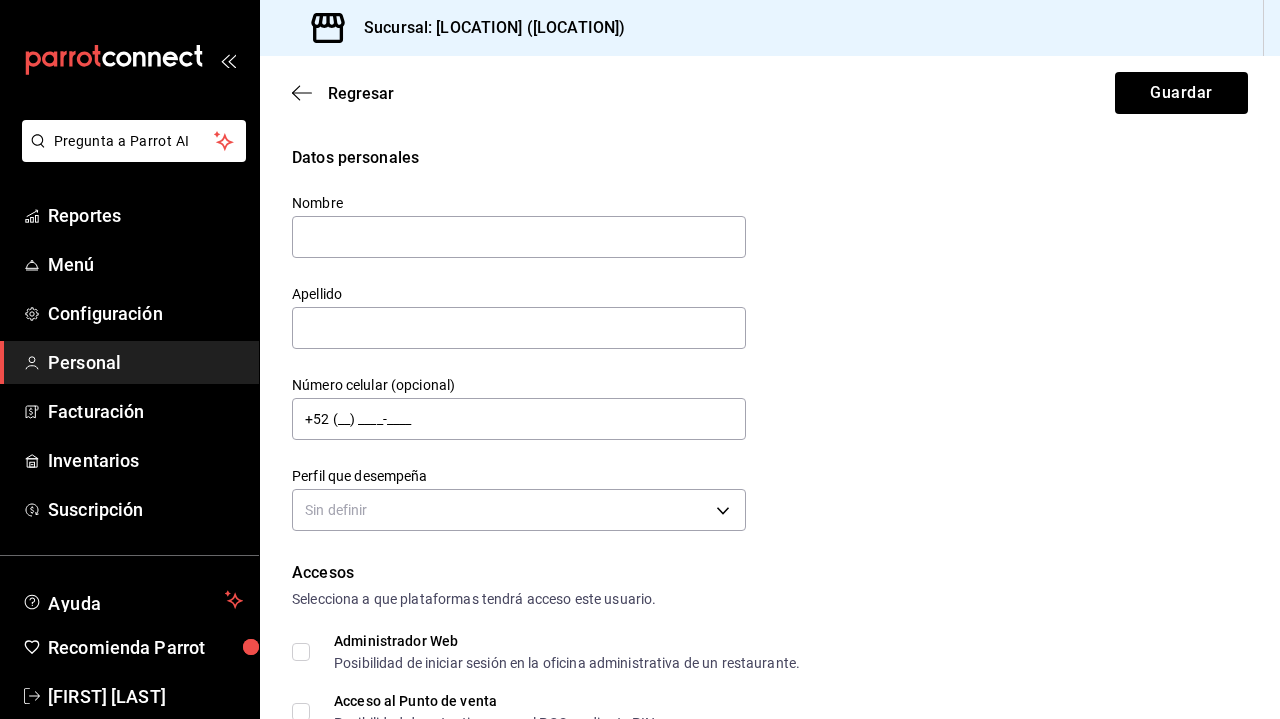 scroll, scrollTop: 0, scrollLeft: 0, axis: both 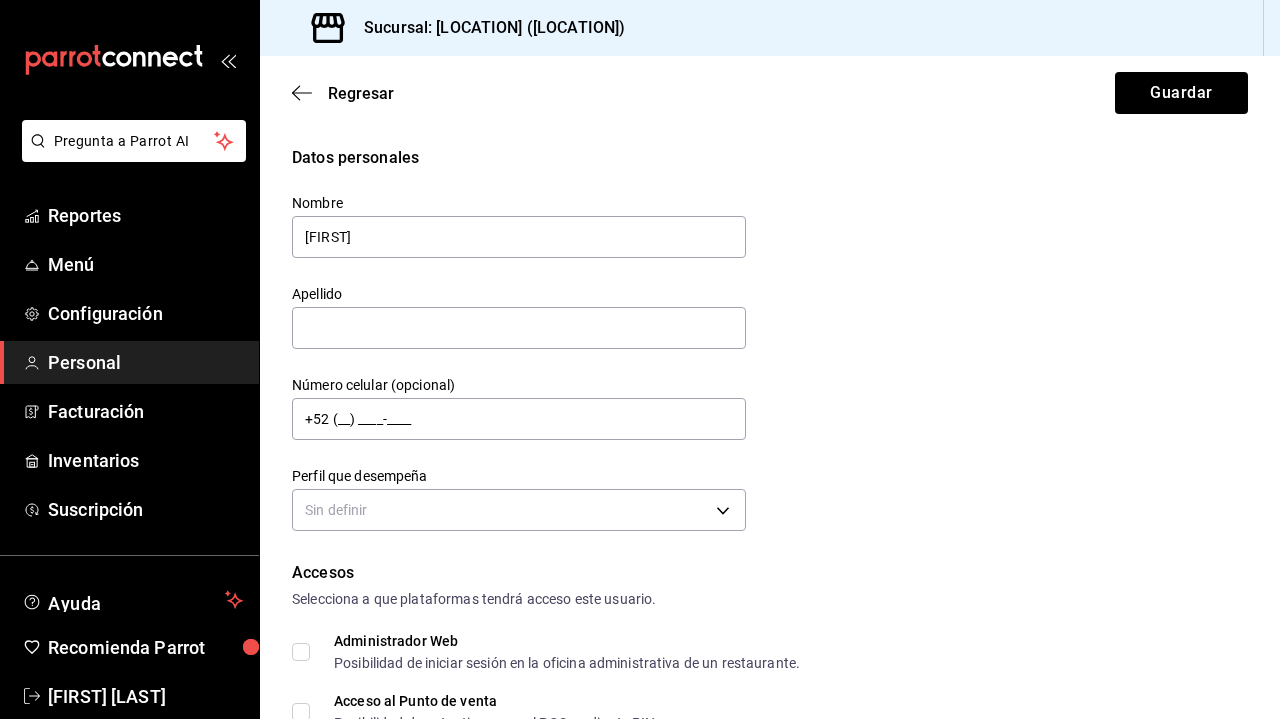 type on "m" 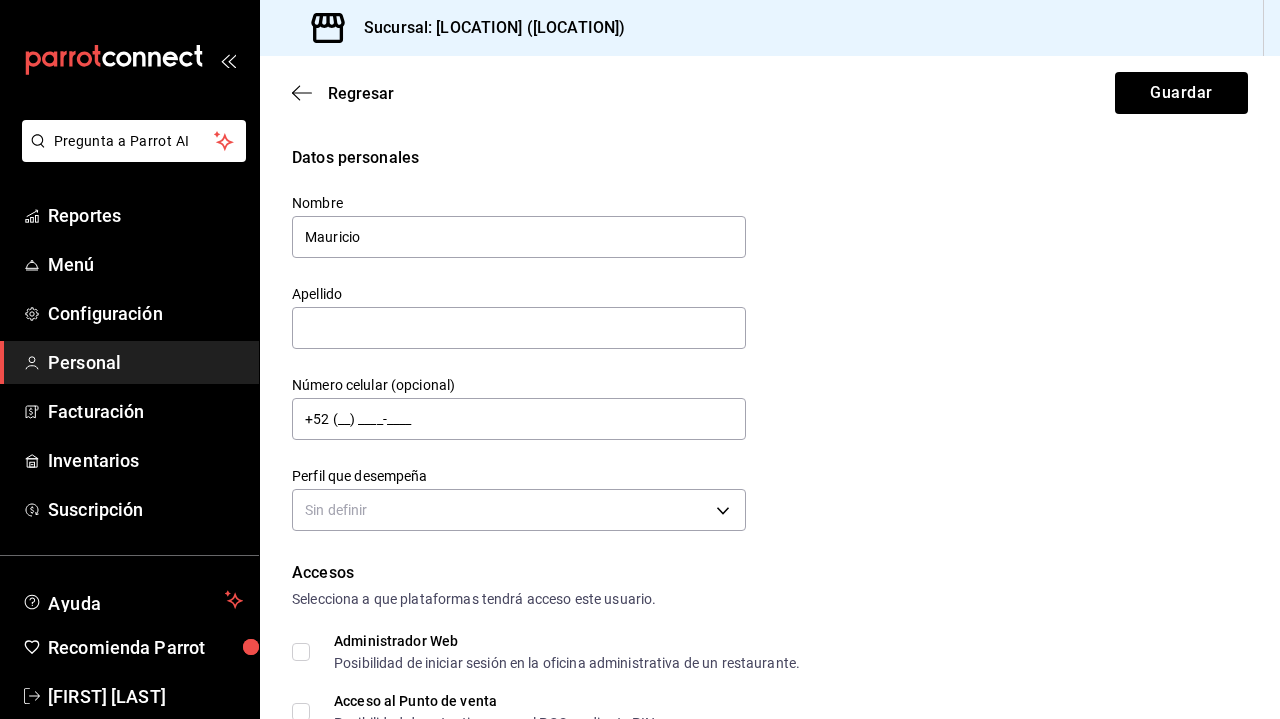 type on "Mauricio" 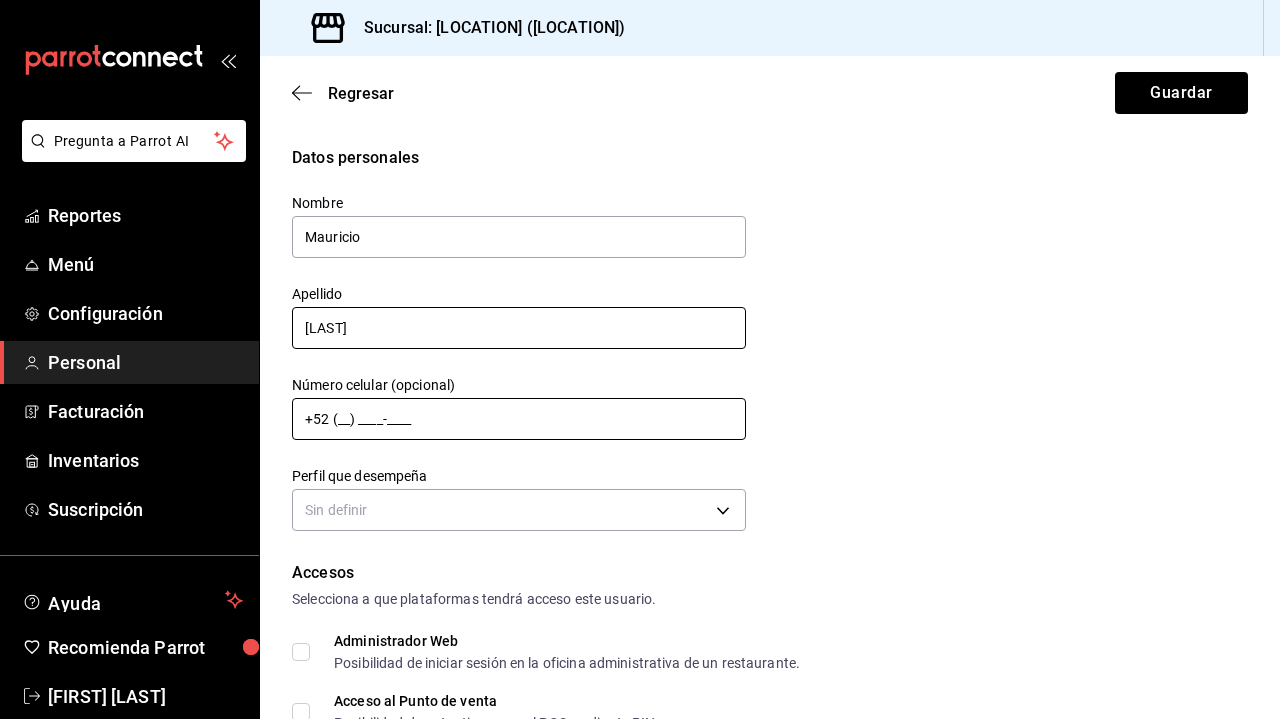 type on "[LAST]" 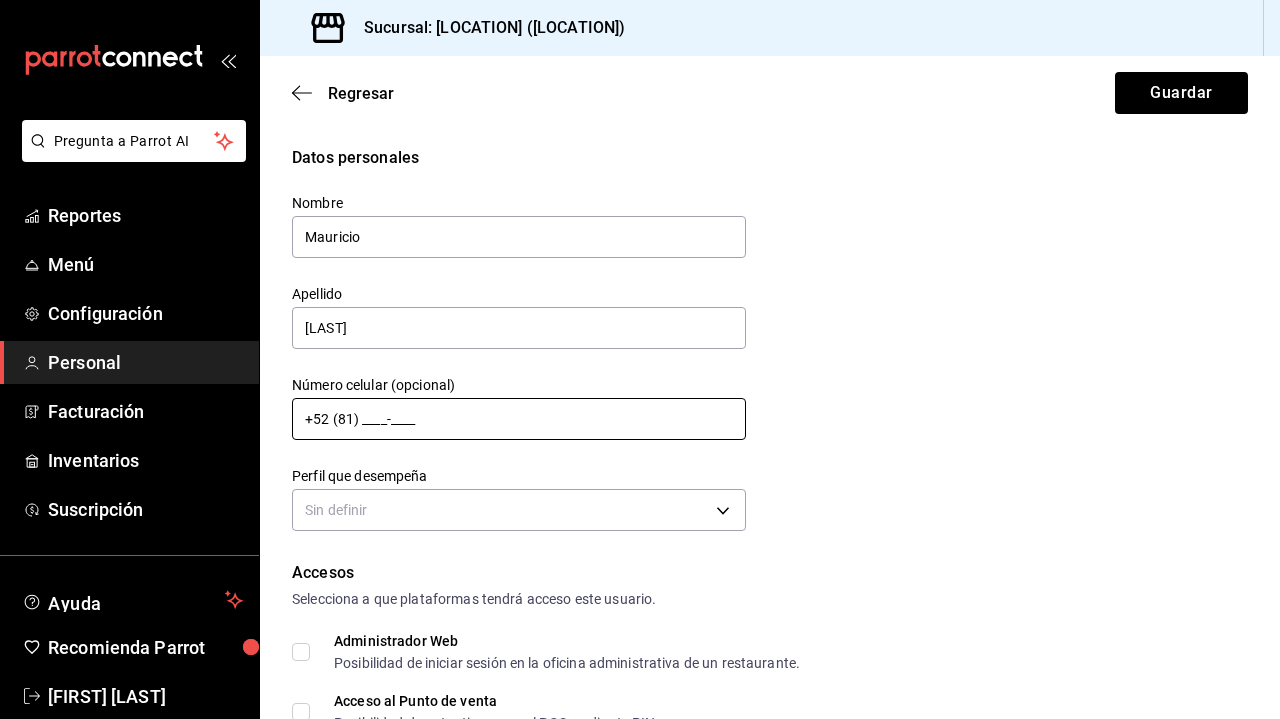 scroll, scrollTop: 0, scrollLeft: 0, axis: both 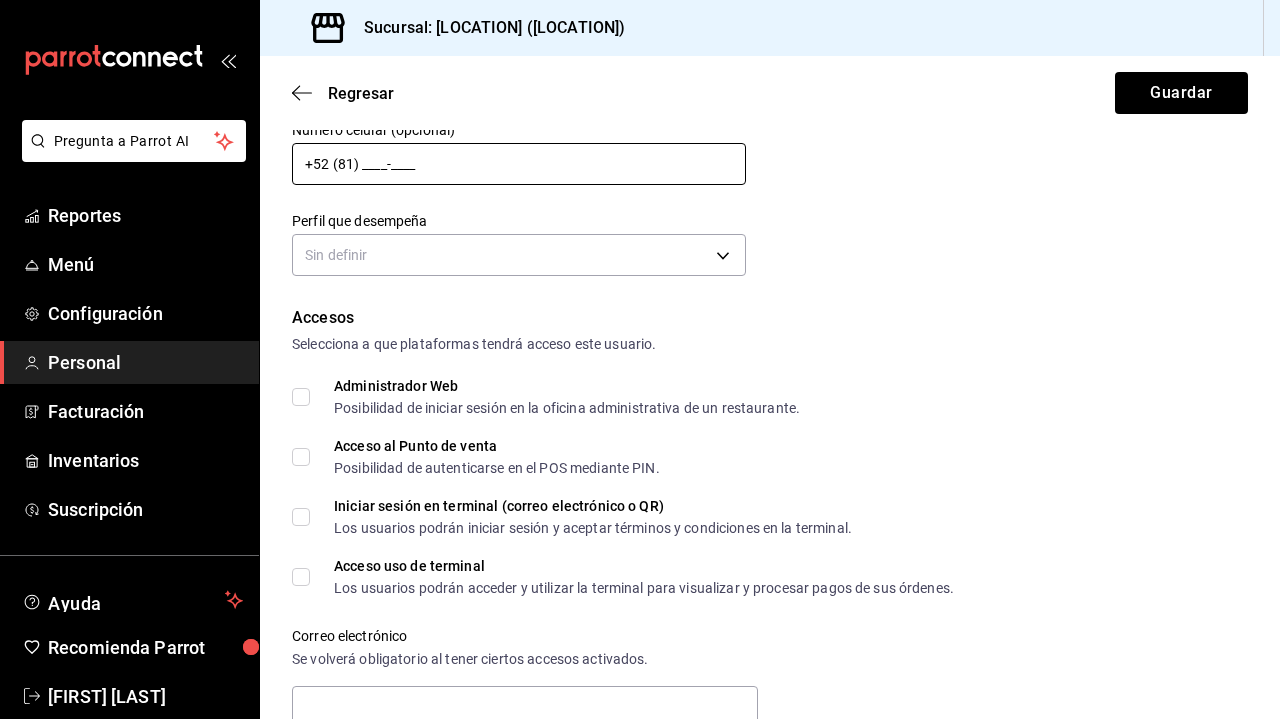 click on "+52 (81) ____-____" at bounding box center (519, 164) 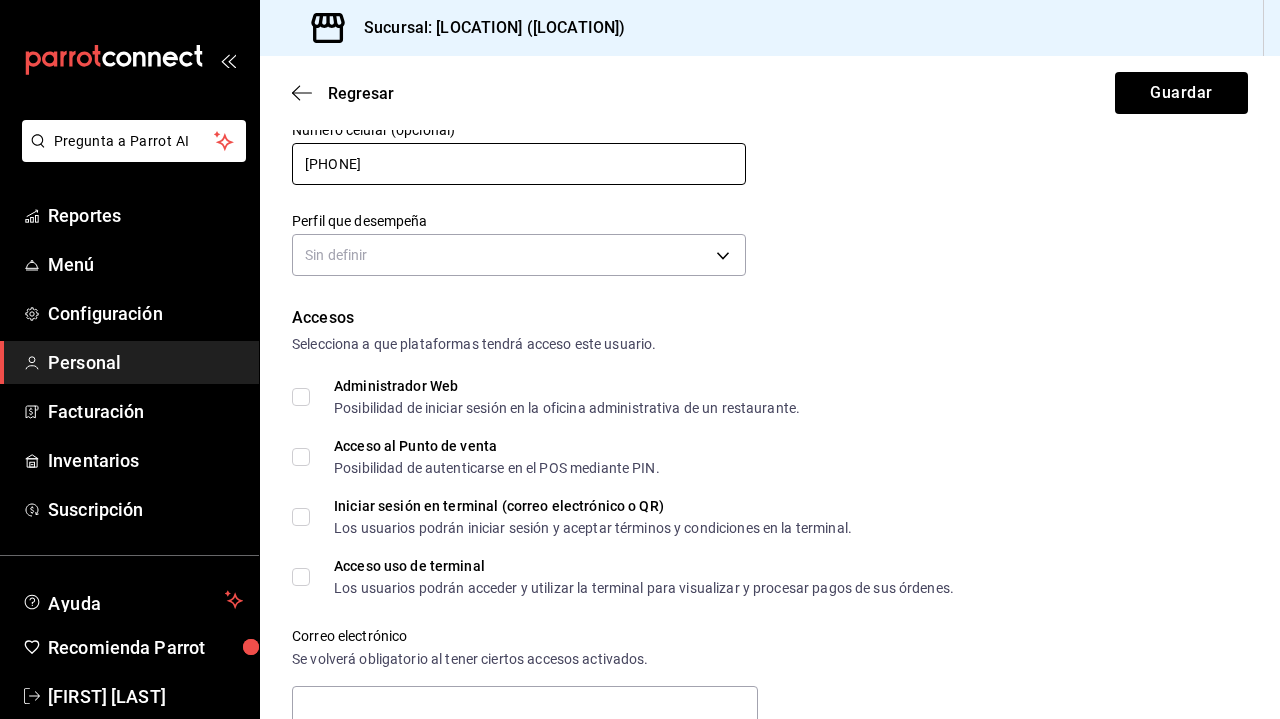 type on "[PHONE]" 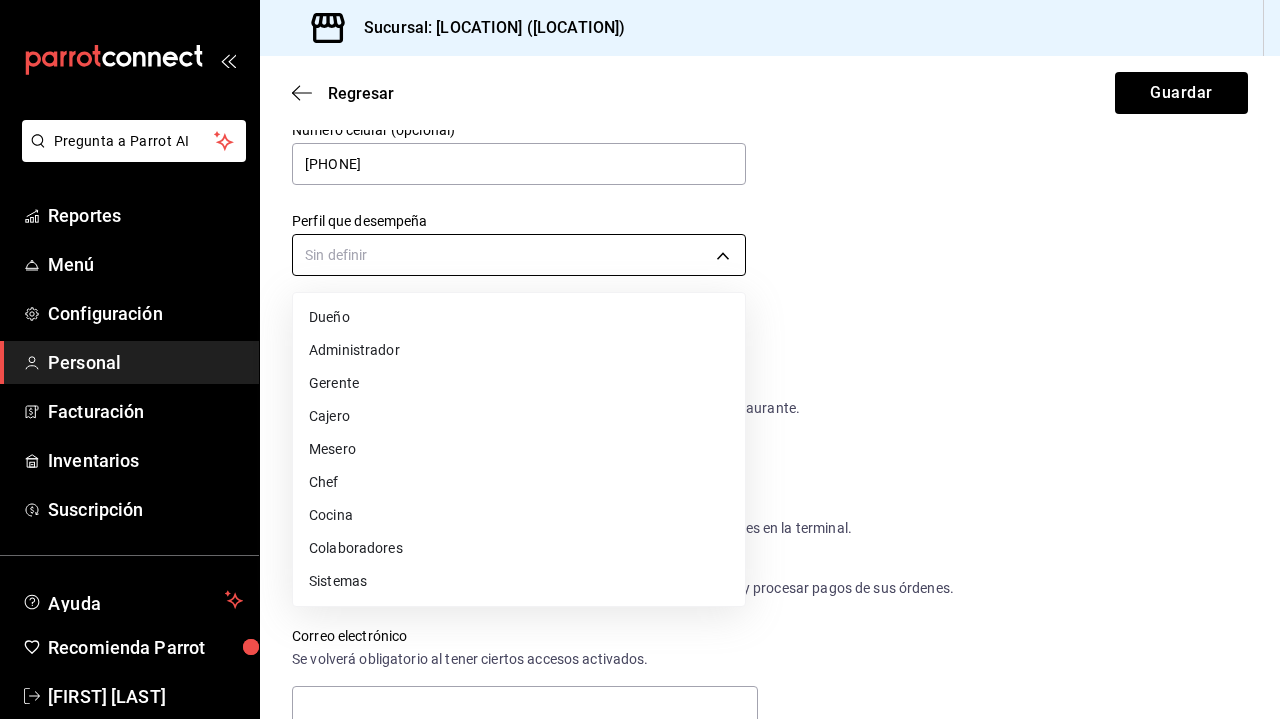 click on "Pregunta a Parrot AI Reportes   Menú   Configuración   Personal   Facturación   Inventarios   Suscripción   Ayuda Recomienda Parrot   [FIRST] [LAST]   Sugerir nueva función   Sucursal: [LOCATION] ([LOCATION]) Regresar Guardar Datos personales Nombre [FIRST] Apellido [LAST] Número celular (opcional) [PHONE] Perfil que desempeña Sin definir Accesos Selecciona a que plataformas tendrá acceso este usuario. Administrador Web Posibilidad de iniciar sesión en la oficina administrativa de un restaurante.  Acceso al Punto de venta Posibilidad de autenticarse en el POS mediante PIN.  Iniciar sesión en terminal (correo electrónico o QR) Los usuarios podrán iniciar sesión y aceptar términos y condiciones en la terminal. Acceso uso de terminal Los usuarios podrán acceder y utilizar la terminal para visualizar y procesar pagos de sus órdenes. Correo electrónico Se volverá obligatorio al tener ciertos accesos activados. Contraseña Contraseña Repetir contraseña Repetir contraseña PIN ​" at bounding box center (640, 359) 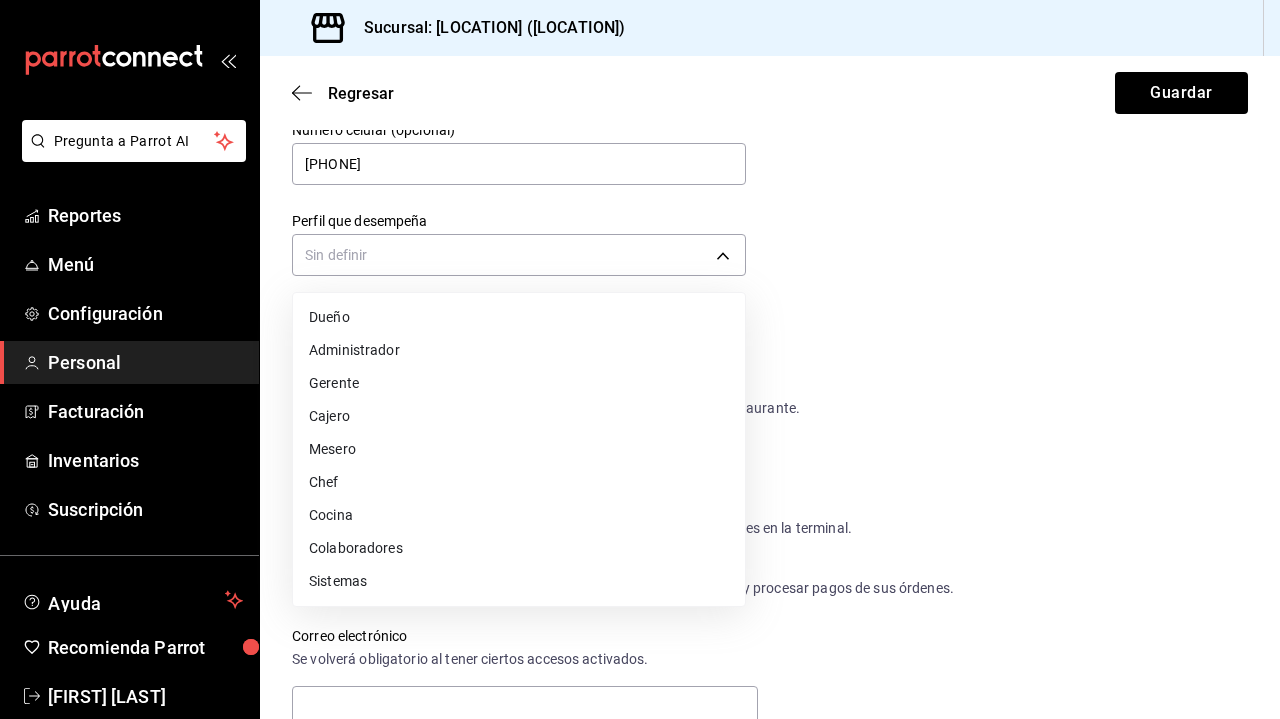 click on "Administrador" at bounding box center (519, 350) 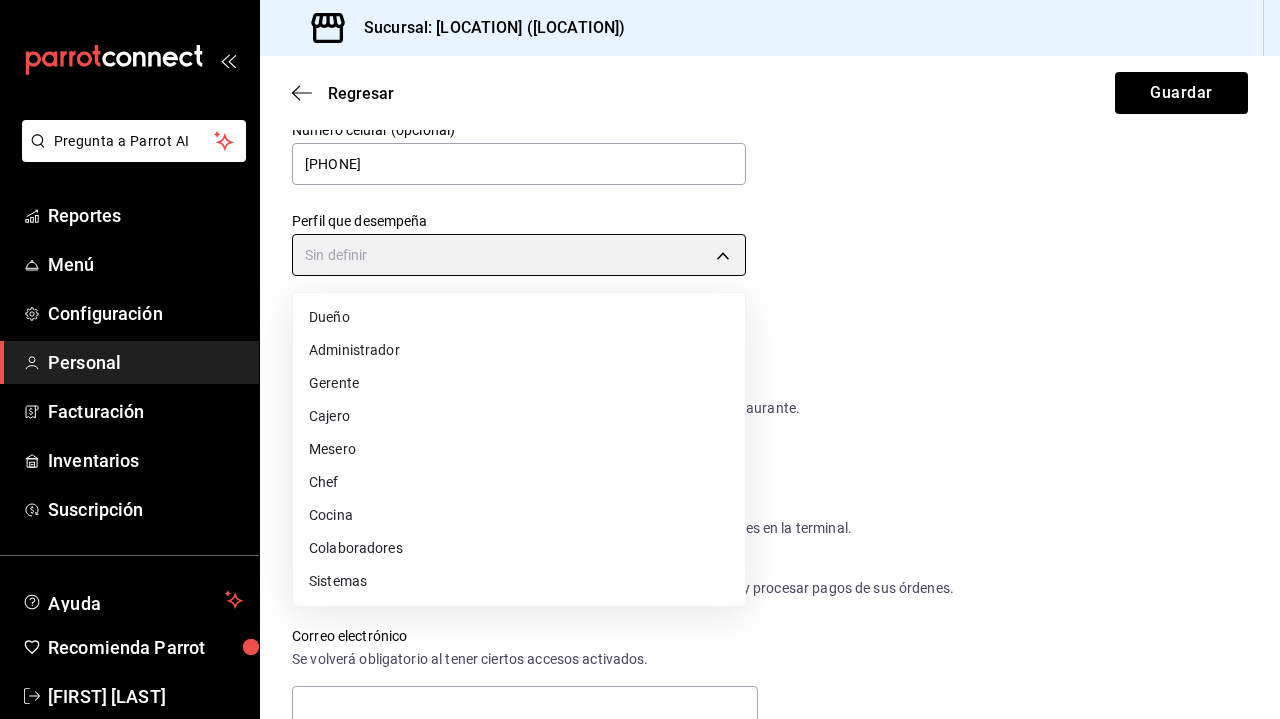 type on "ADMIN" 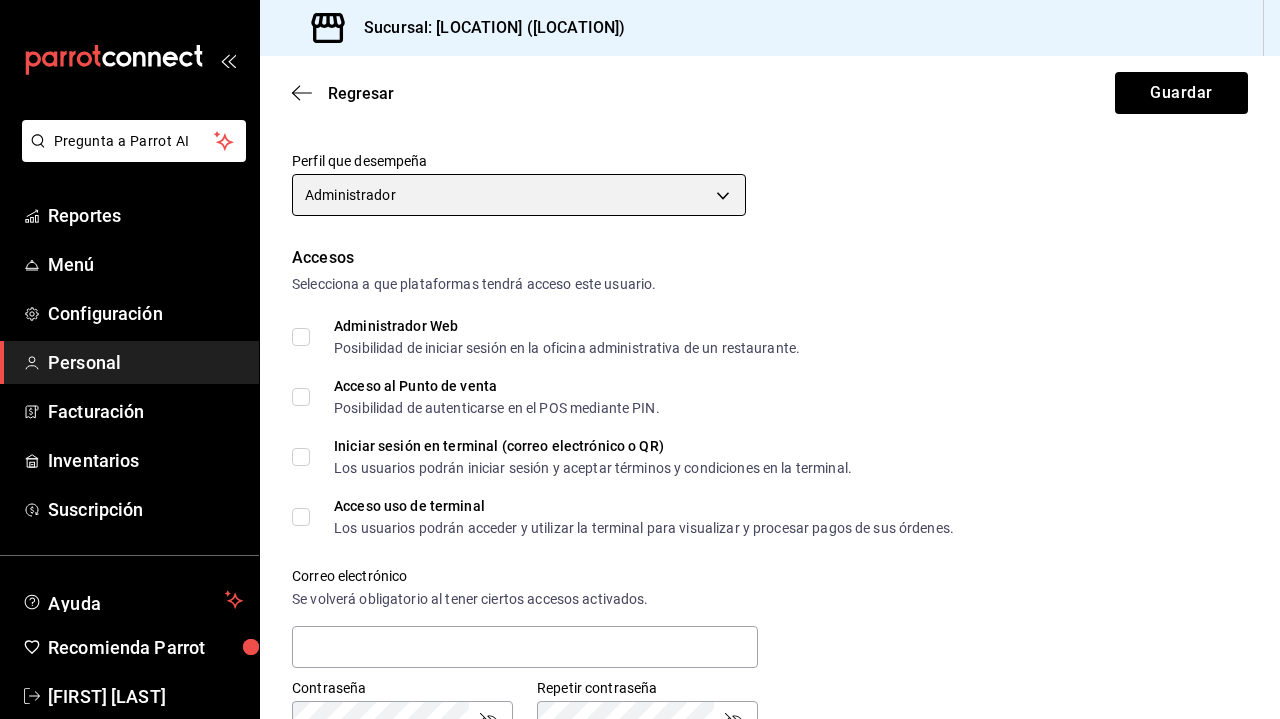 scroll, scrollTop: 317, scrollLeft: 0, axis: vertical 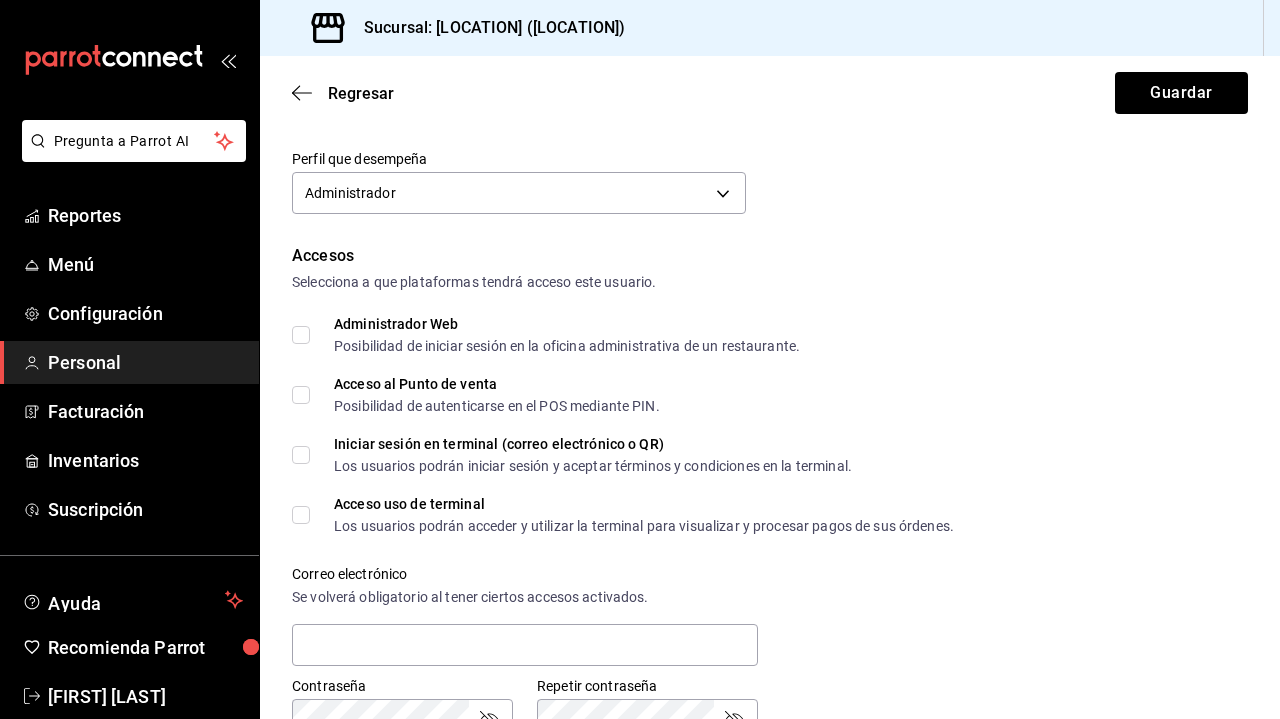 click on "Administrador Web Posibilidad de iniciar sesión en la oficina administrativa de un restaurante." at bounding box center (301, 335) 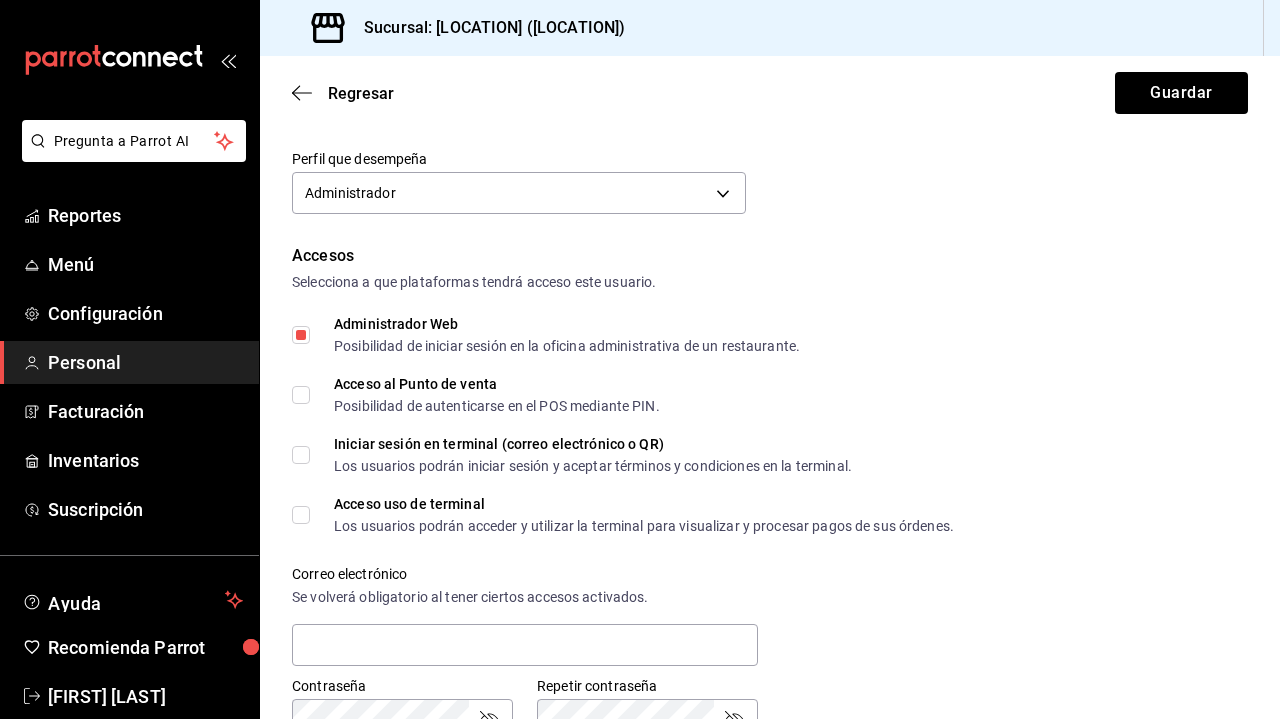 click on "Acceso al Punto de venta Posibilidad de autenticarse en el POS mediante PIN." at bounding box center (301, 395) 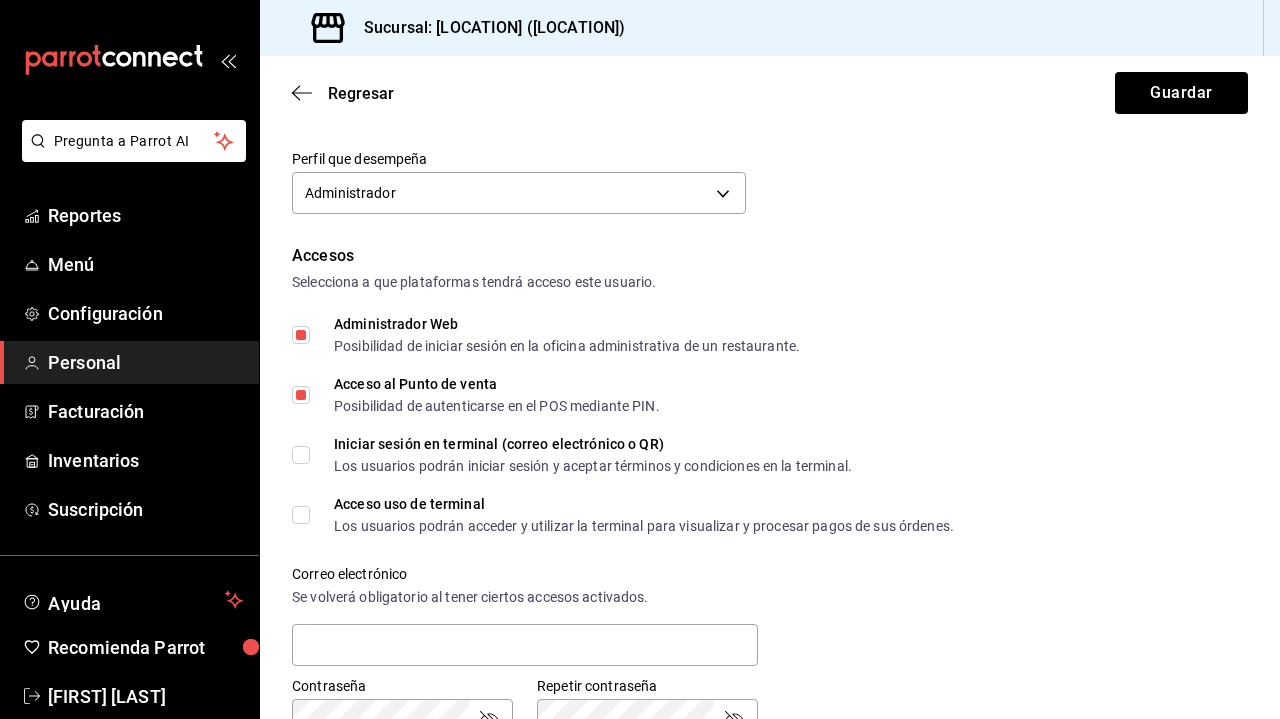 click on "Iniciar sesión en terminal (correo electrónico o QR) Los usuarios podrán iniciar sesión y aceptar términos y condiciones en la terminal." at bounding box center (301, 455) 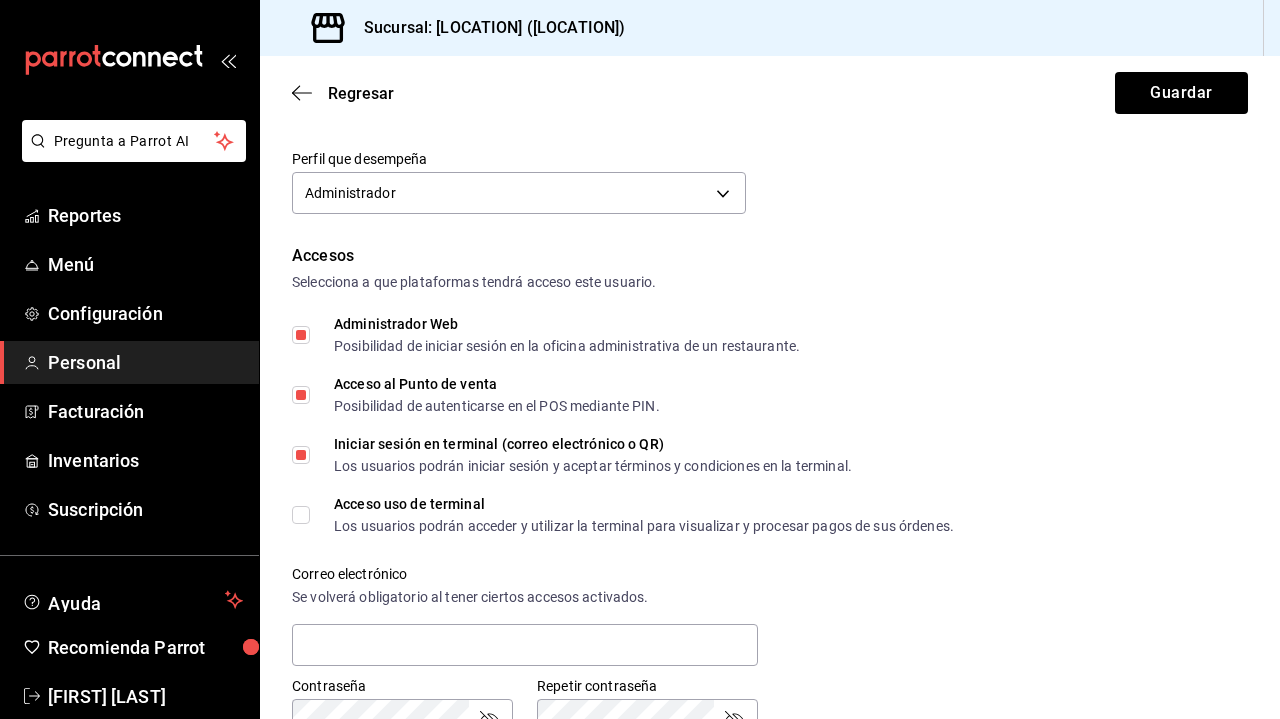 click on "Acceso uso de terminal Los usuarios podrán acceder y utilizar la terminal para visualizar y procesar pagos de sus órdenes." at bounding box center [301, 515] 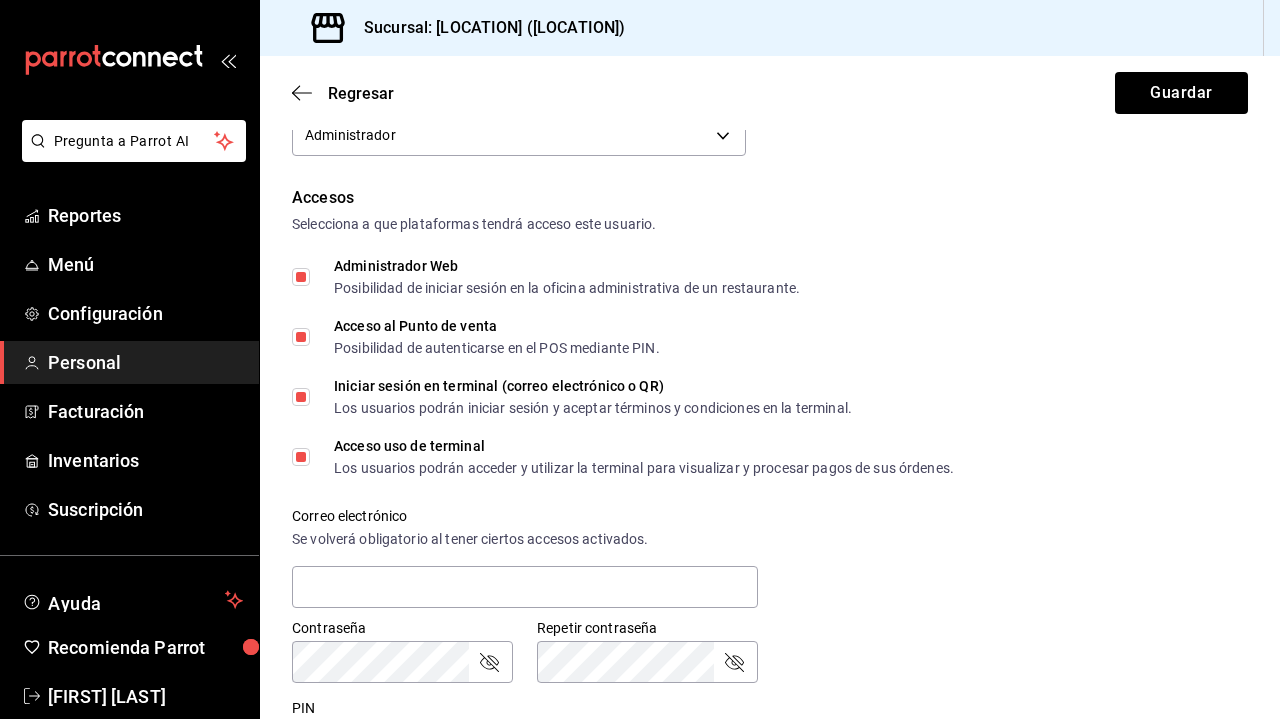 scroll, scrollTop: 400, scrollLeft: 0, axis: vertical 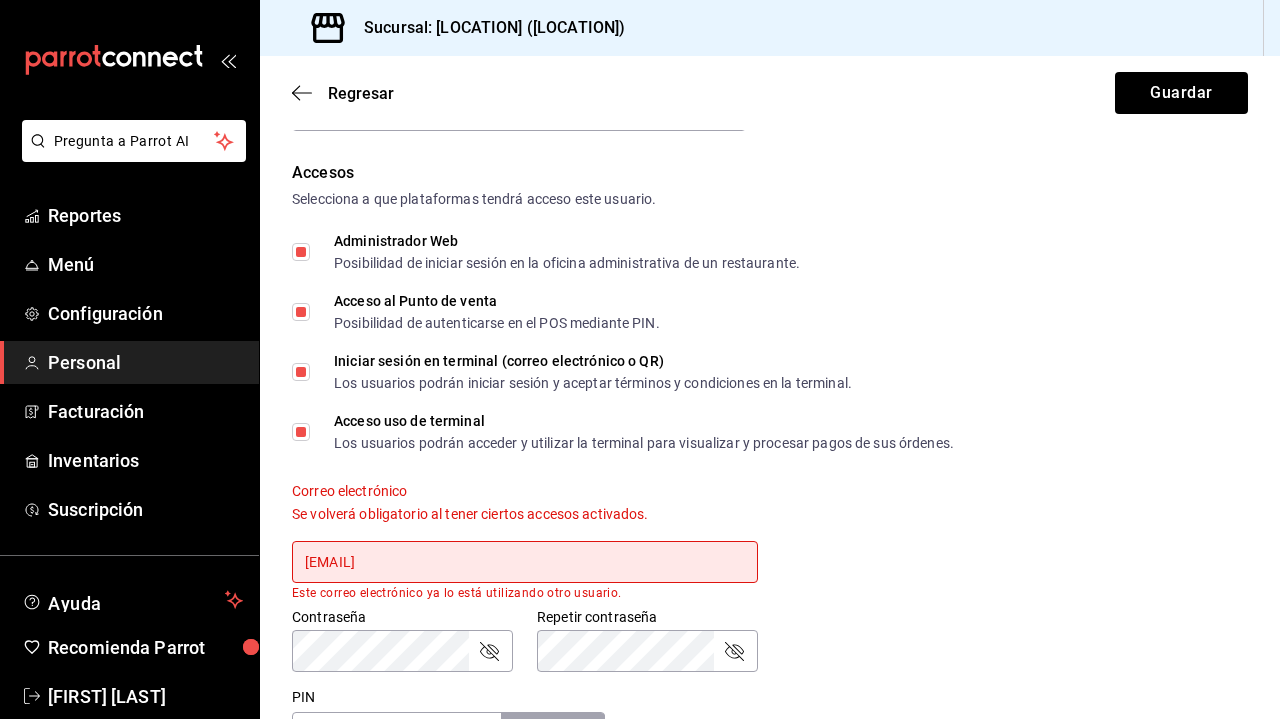 click on "[EMAIL]" at bounding box center (525, 562) 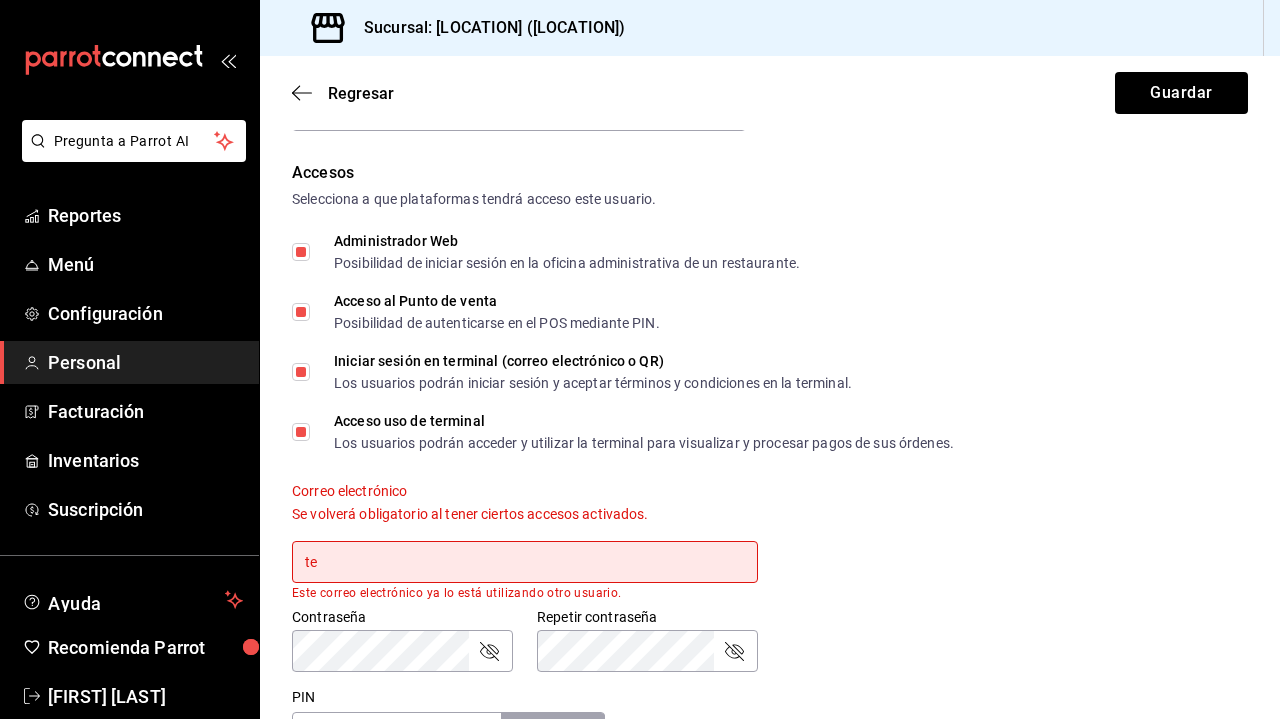 type on "t" 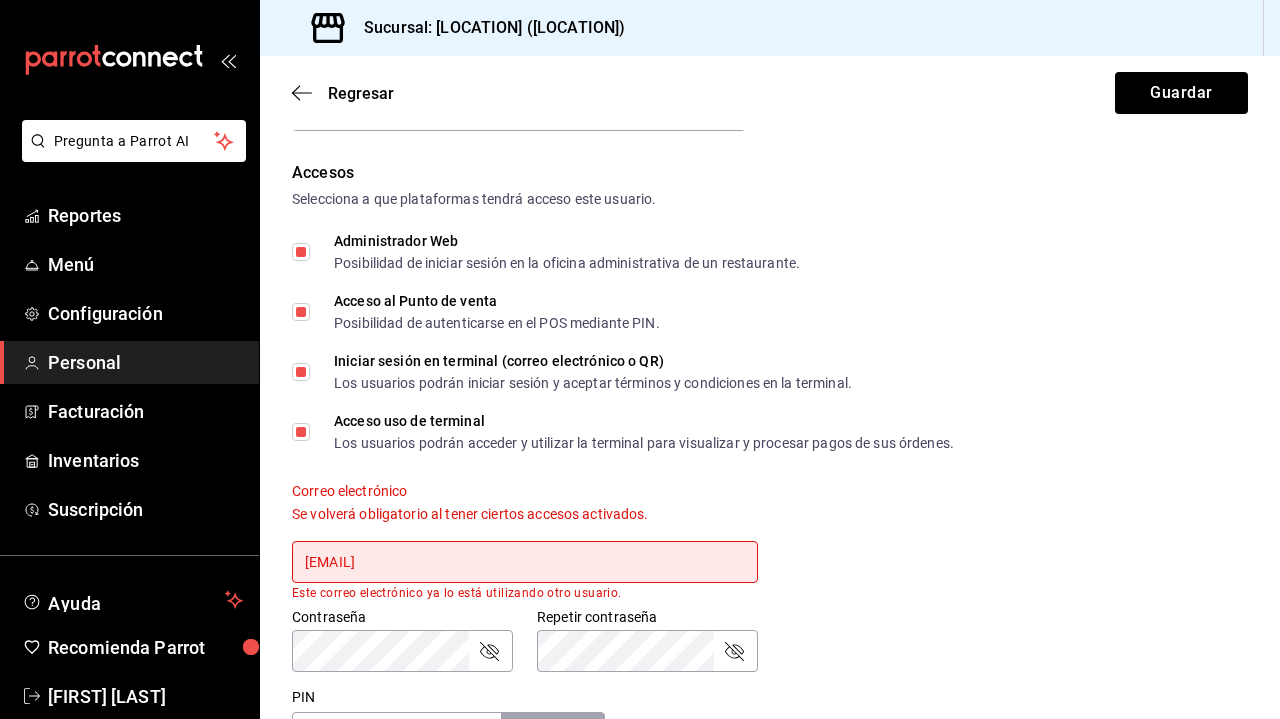 type on "[EMAIL]" 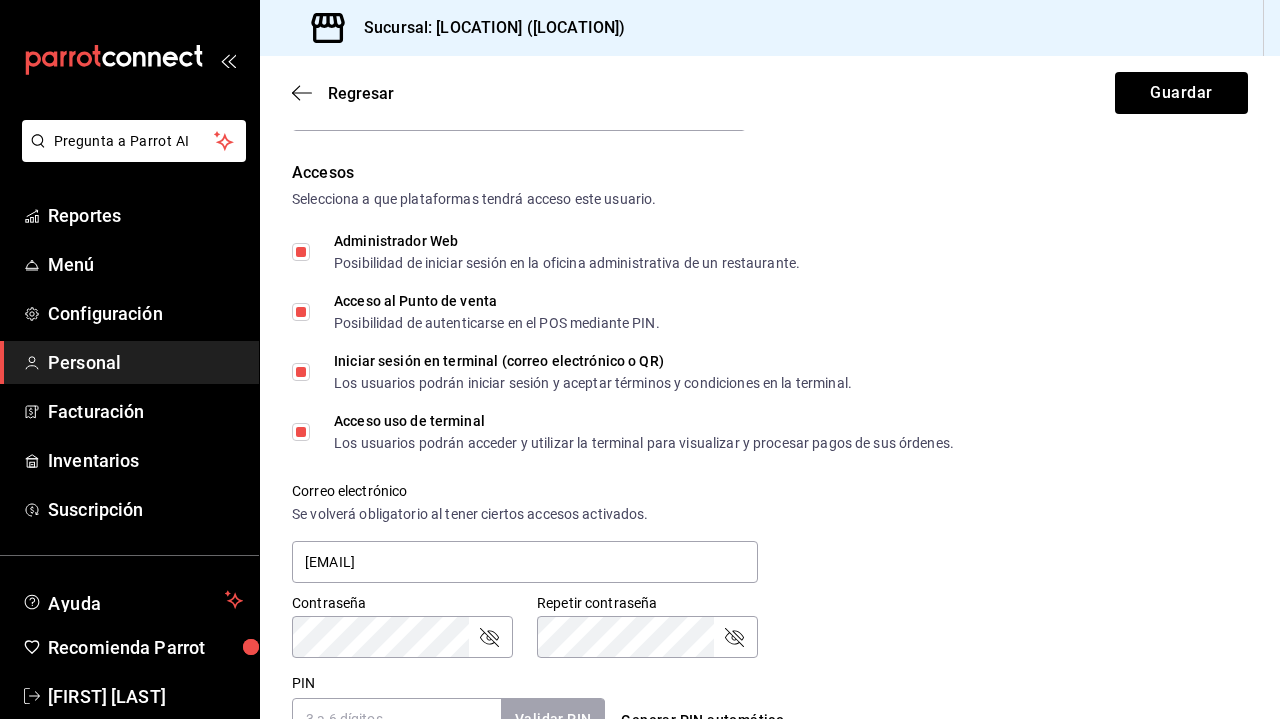 type 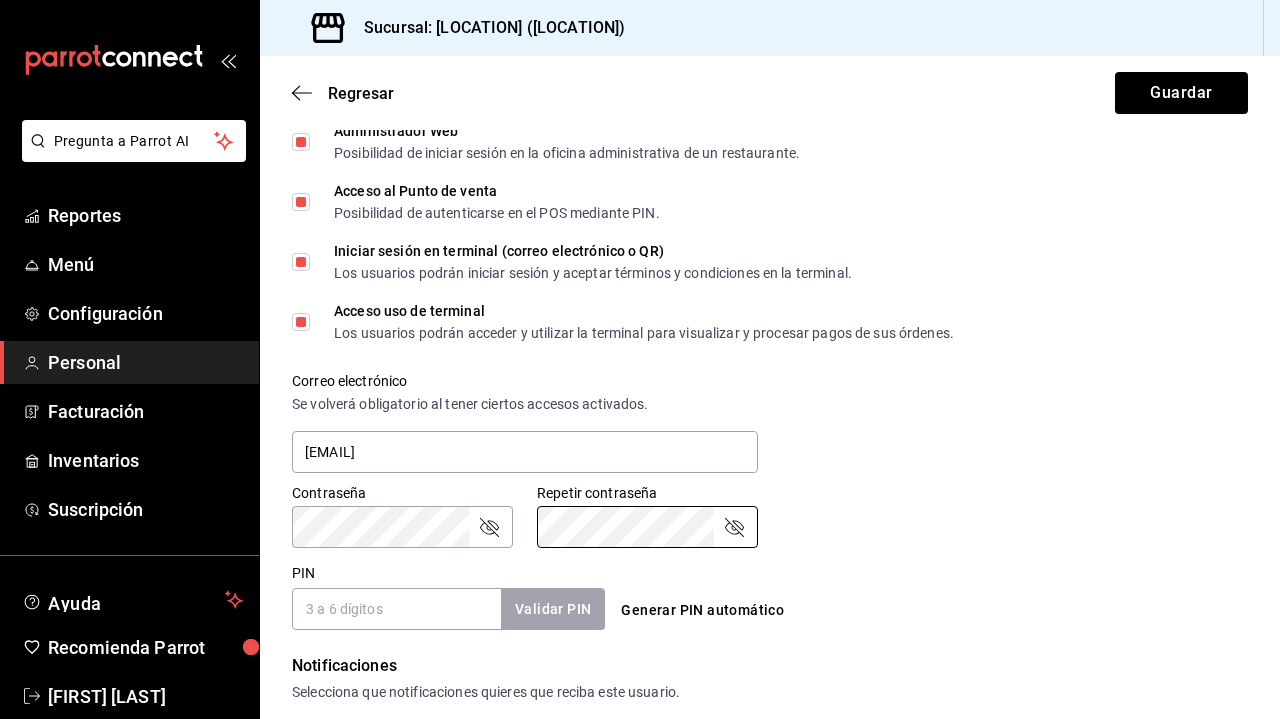 scroll, scrollTop: 646, scrollLeft: 0, axis: vertical 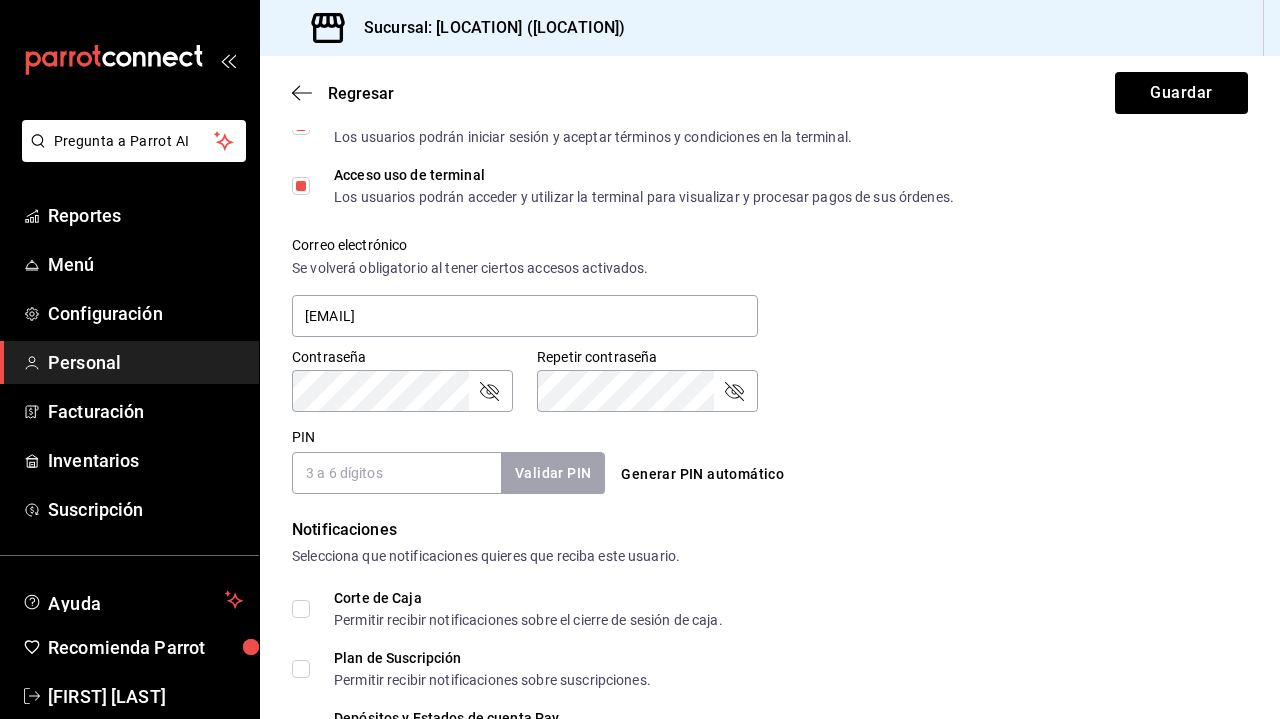click on "PIN" at bounding box center [396, 473] 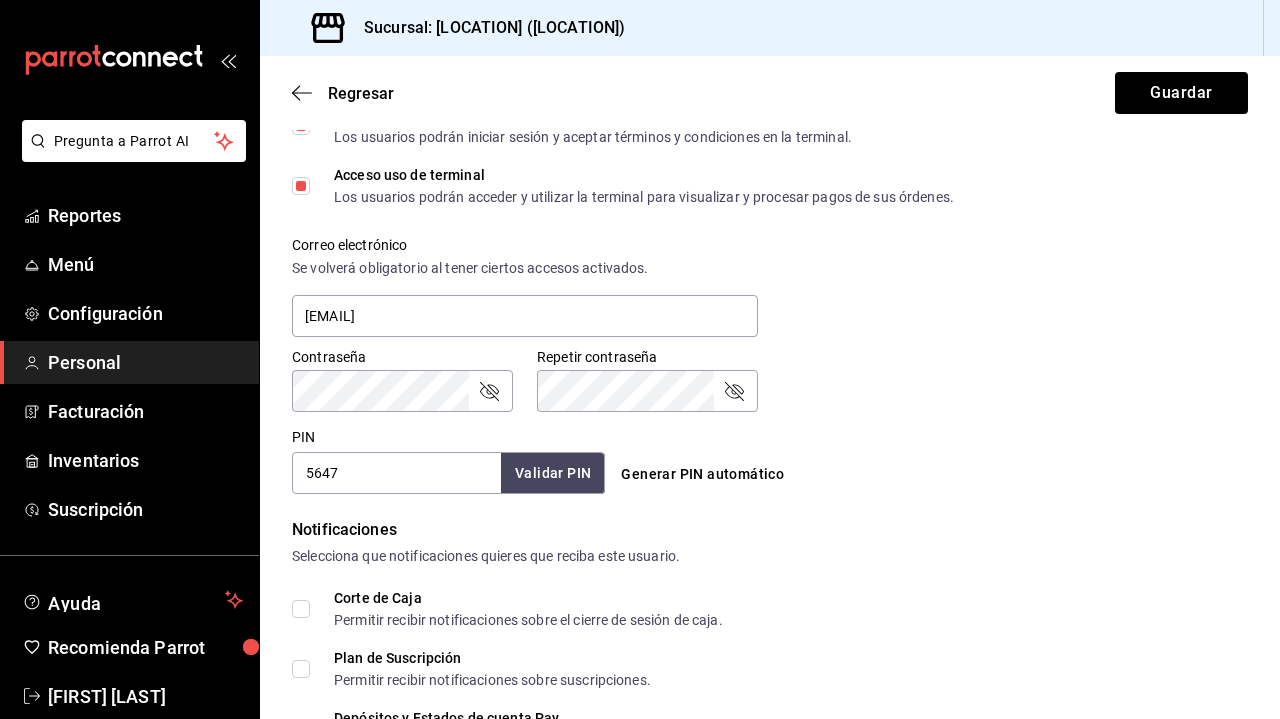 type on "5647" 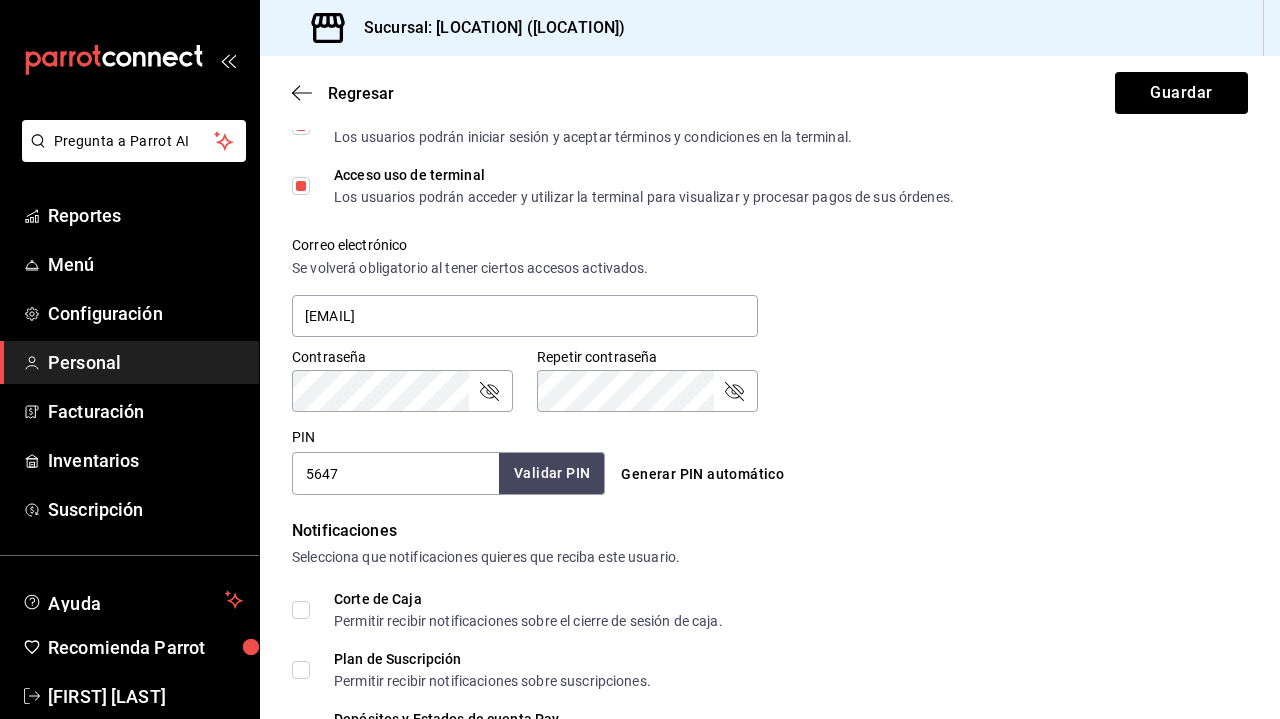 click on "Validar PIN" at bounding box center [552, 473] 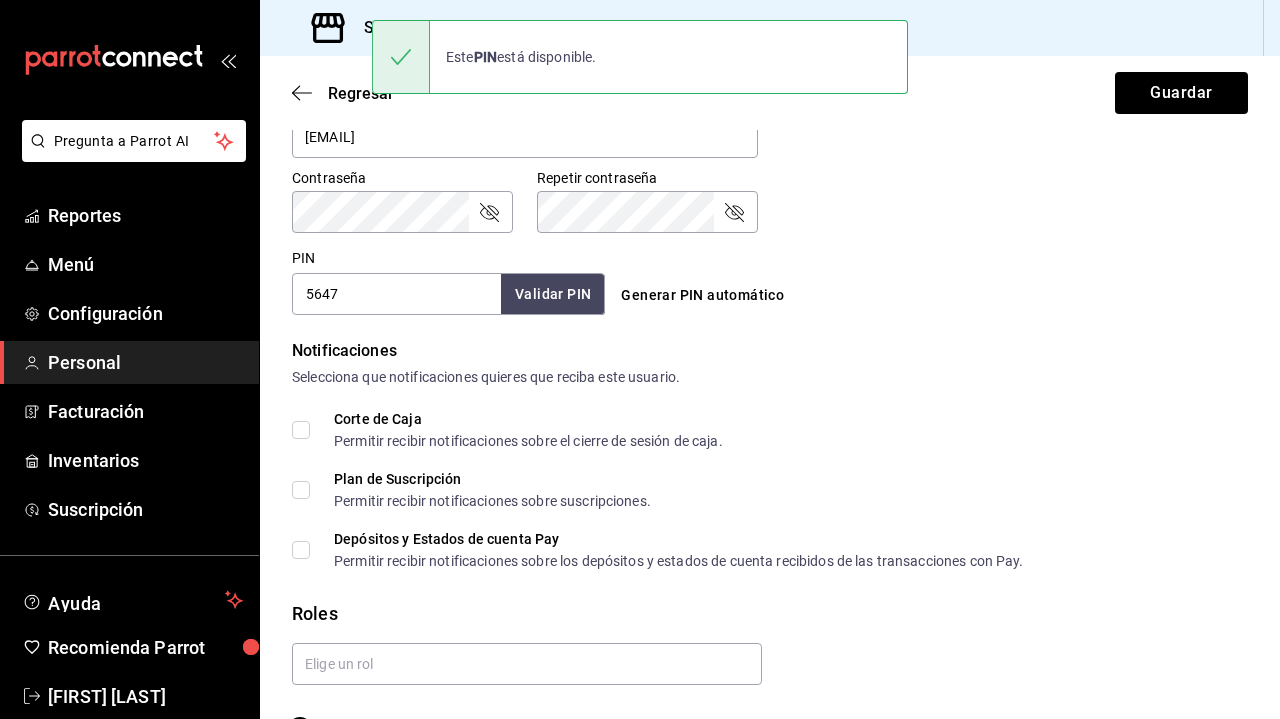 scroll, scrollTop: 826, scrollLeft: 0, axis: vertical 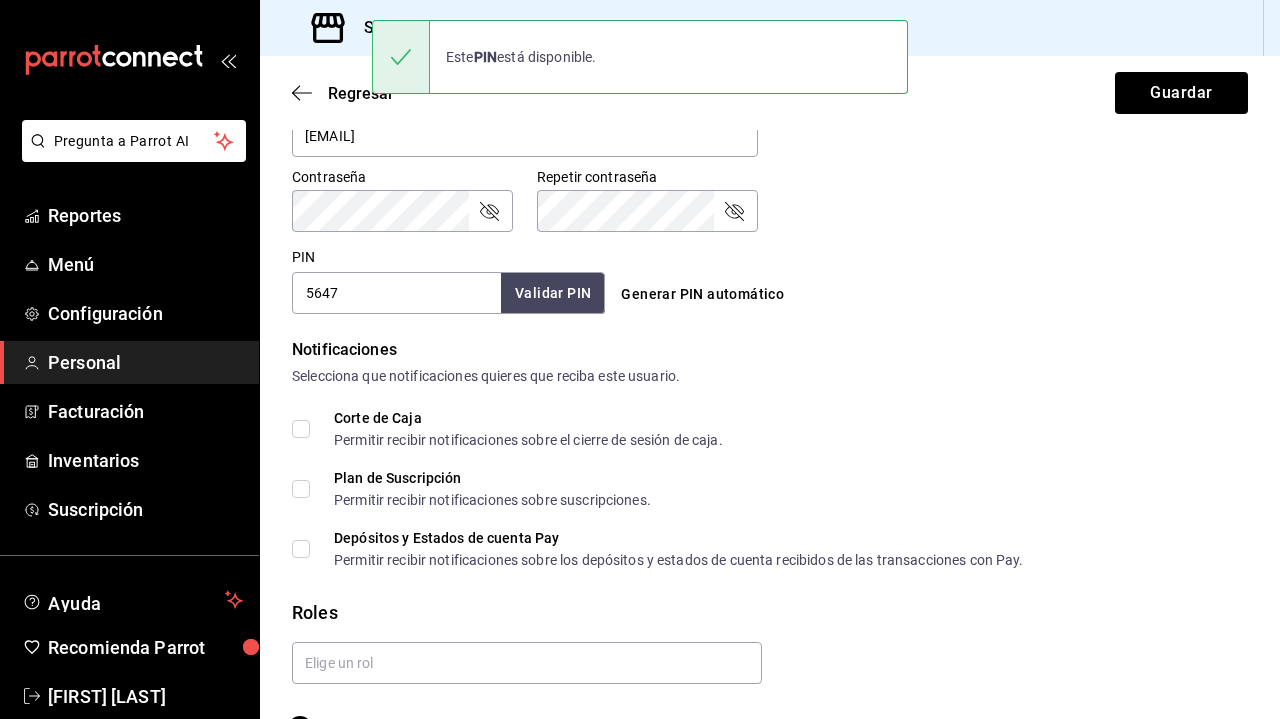 click on "Corte de Caja Permitir recibir notificaciones sobre el cierre de sesión de caja." at bounding box center (301, 429) 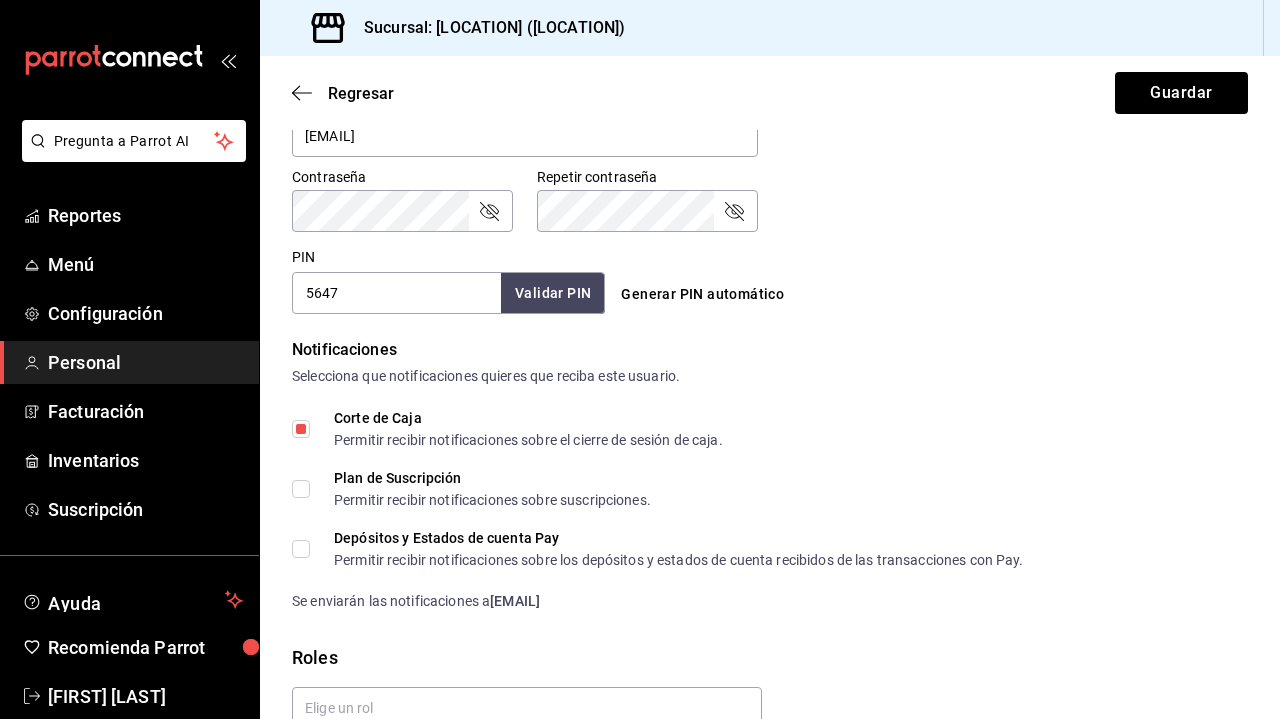 click on "Plan de Suscripción Permitir recibir notificaciones sobre suscripciones." at bounding box center (301, 489) 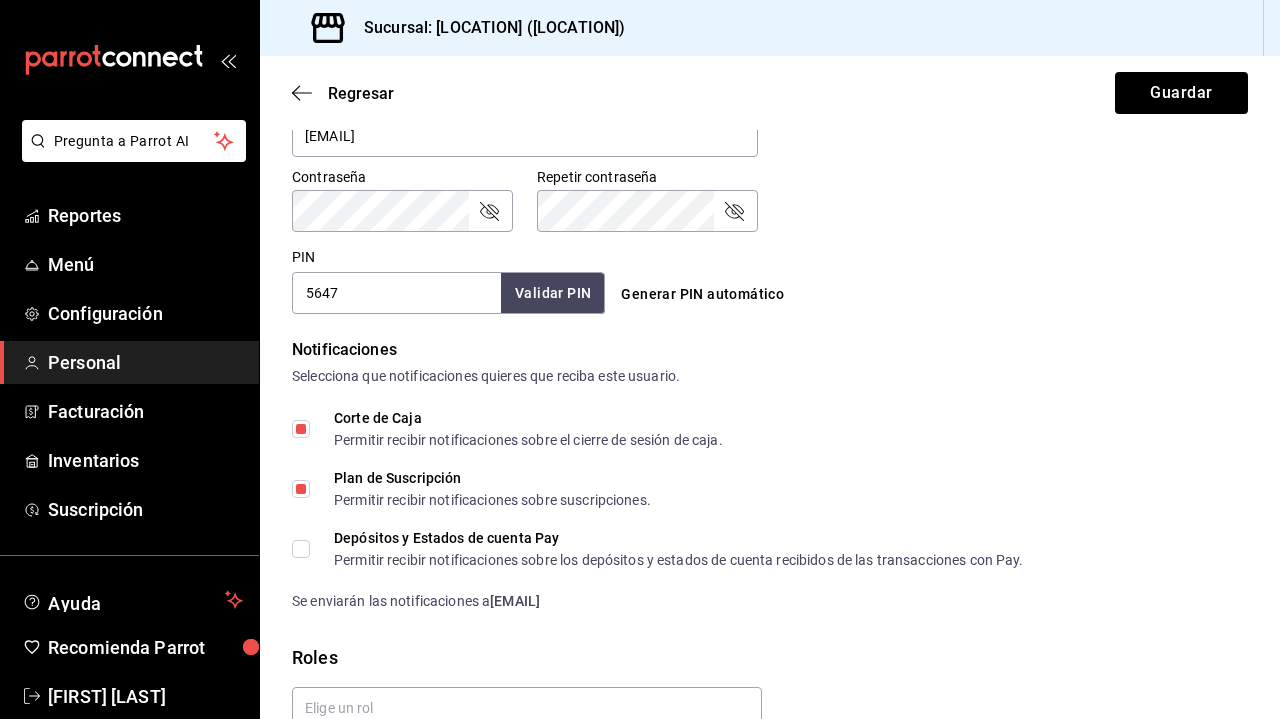 click on "Depósitos y Estados de cuenta Pay Permitir recibir notificaciones sobre los depósitos y estados de cuenta recibidos de las transacciones con Pay." at bounding box center (301, 549) 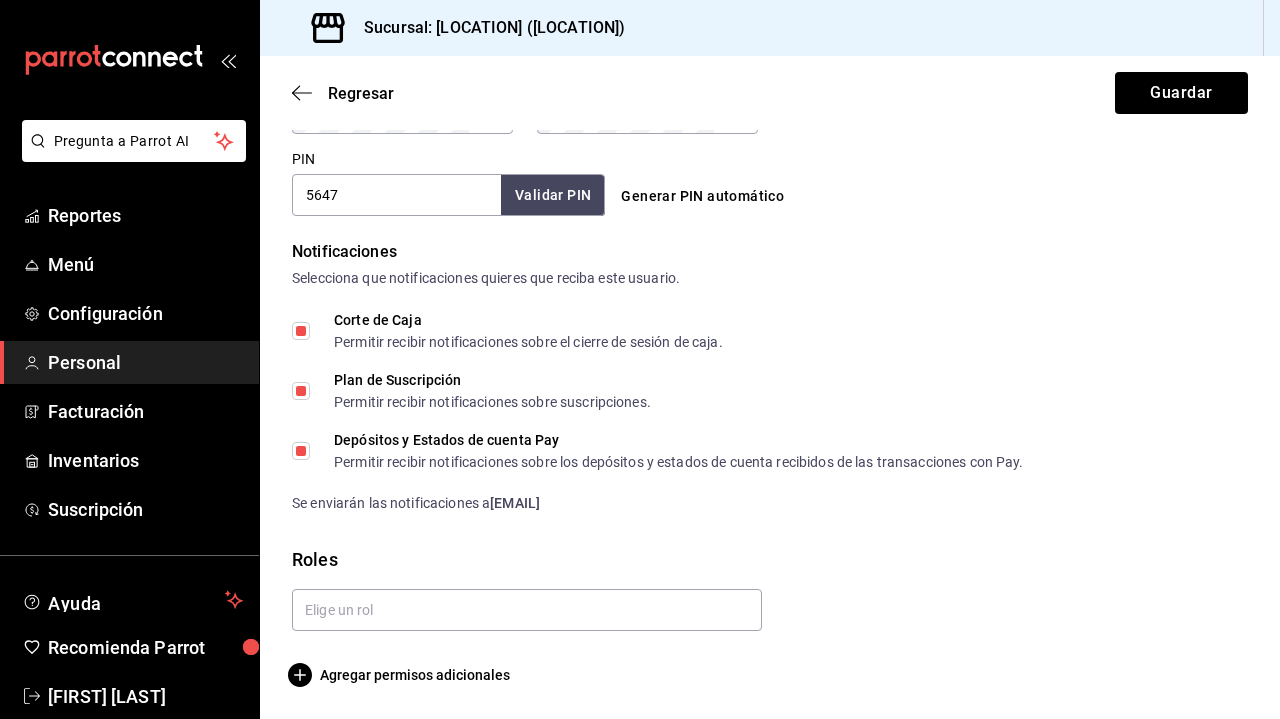 scroll, scrollTop: 924, scrollLeft: 0, axis: vertical 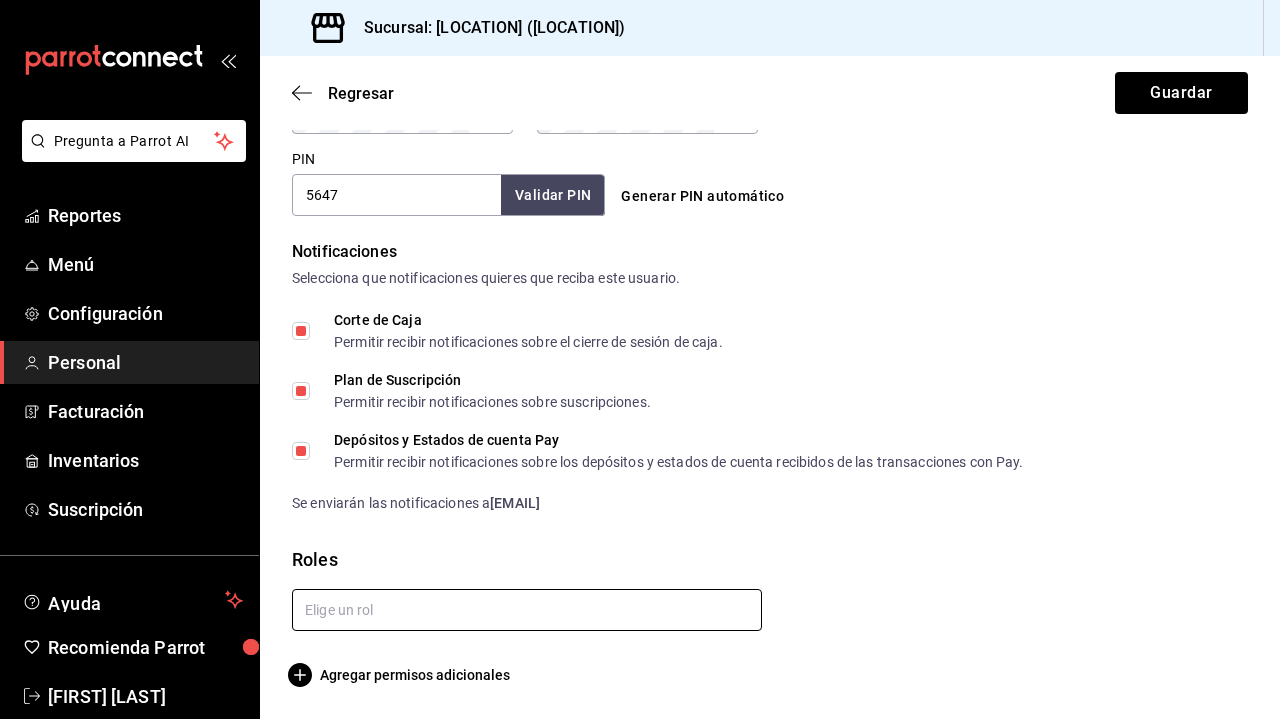 click at bounding box center (527, 610) 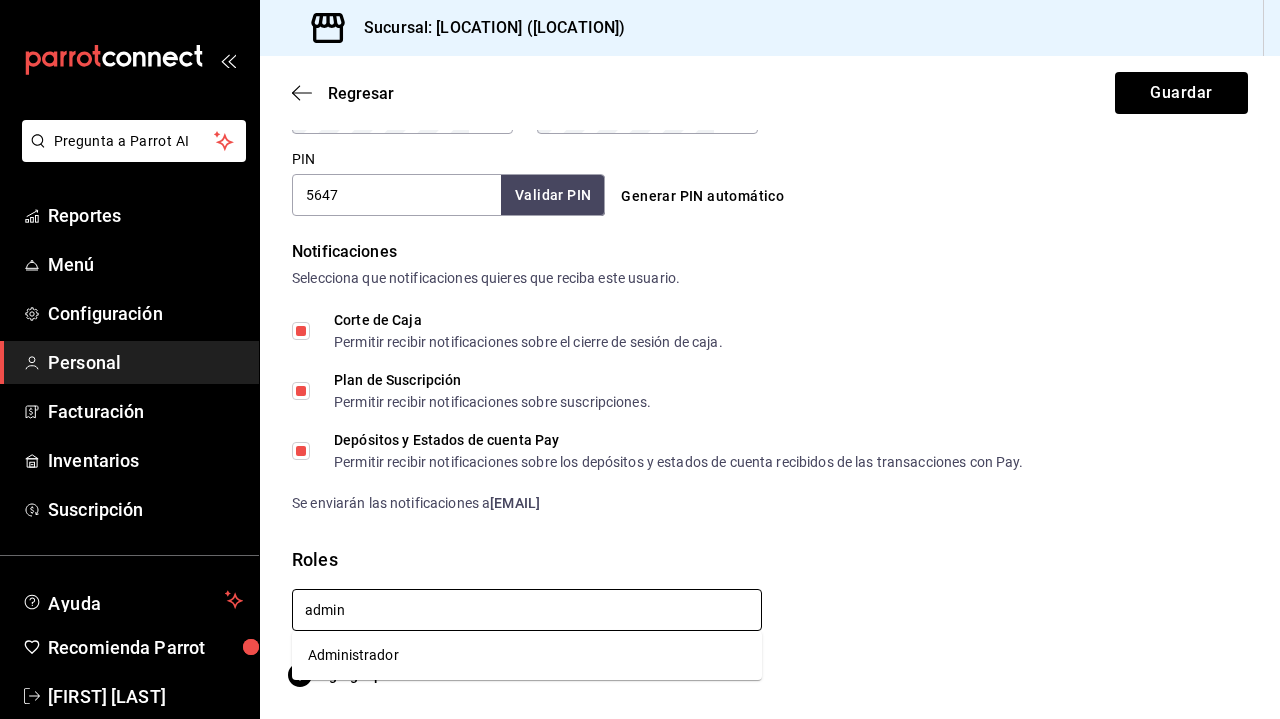 type on "admini" 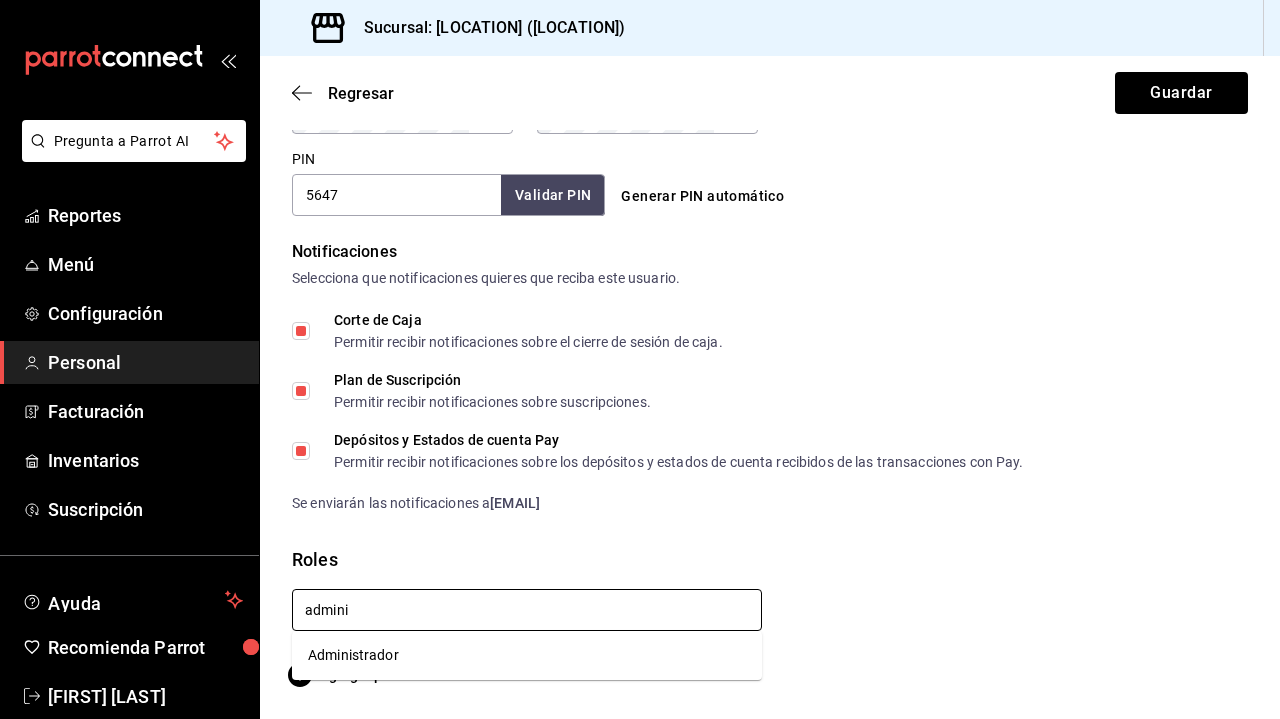 click on "Administrador" at bounding box center [527, 655] 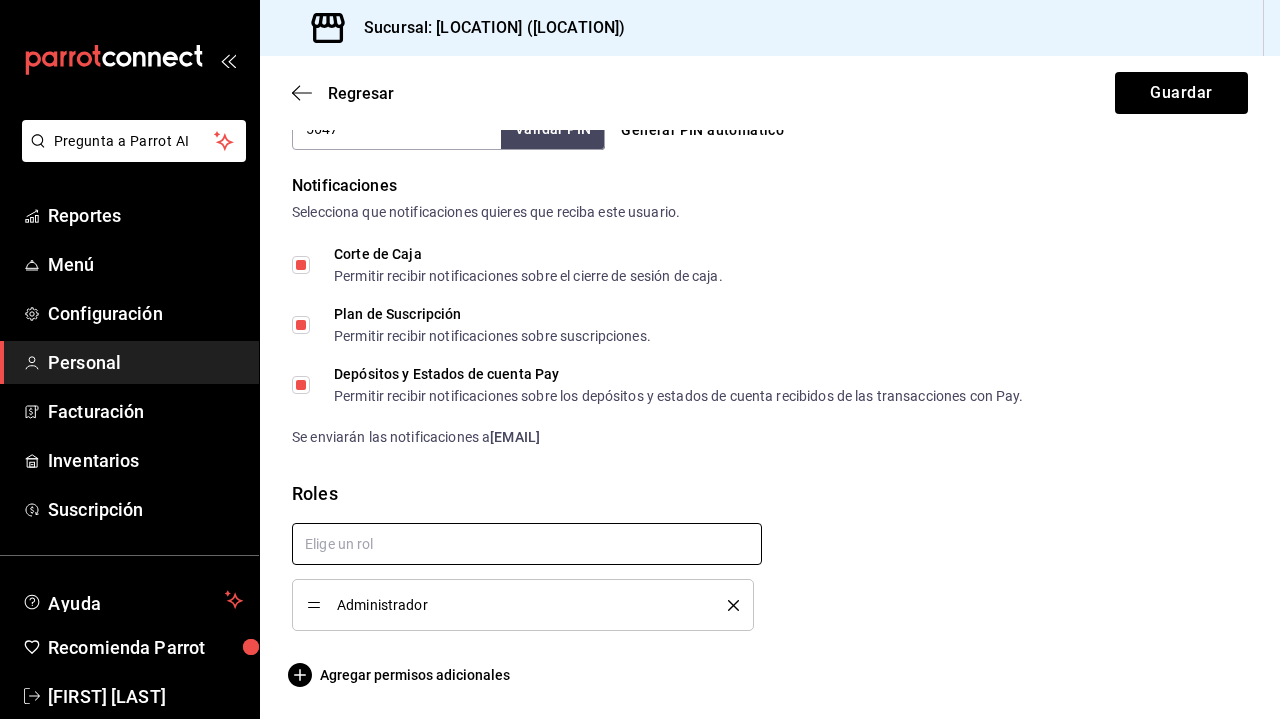 scroll, scrollTop: 990, scrollLeft: 0, axis: vertical 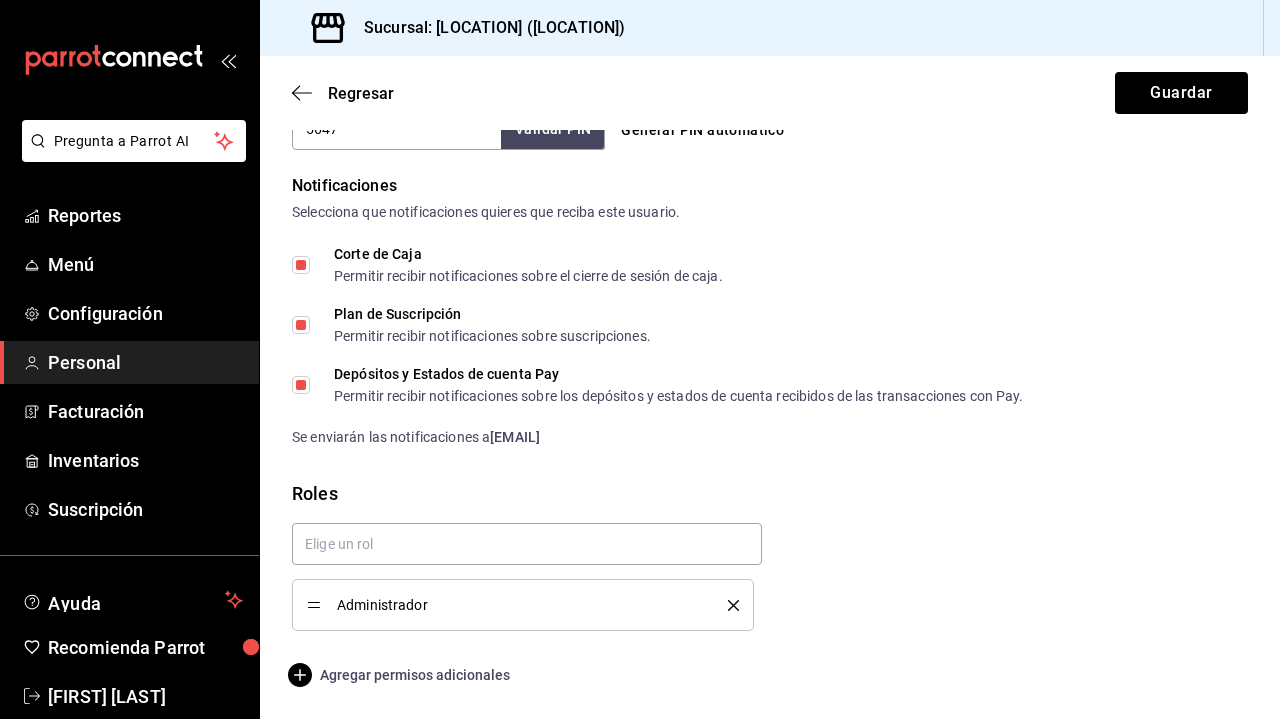 click on "Agregar permisos adicionales" at bounding box center (401, 675) 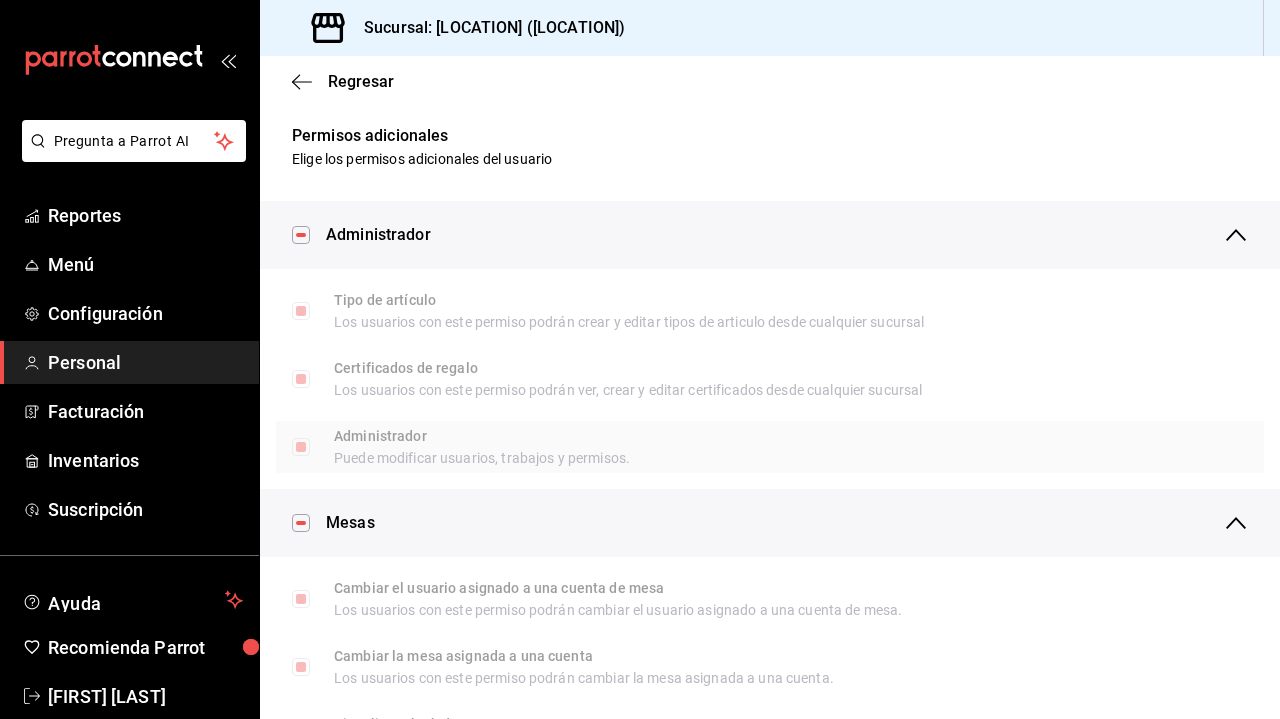 scroll, scrollTop: 0, scrollLeft: 0, axis: both 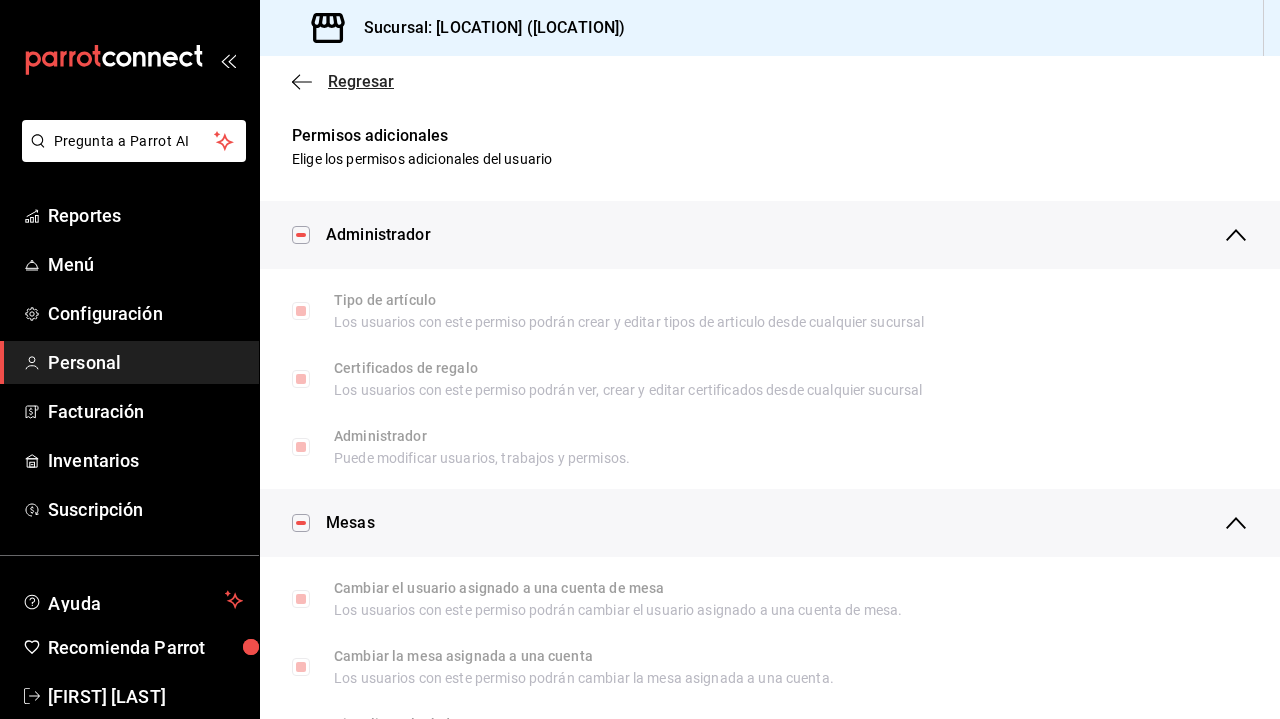 click 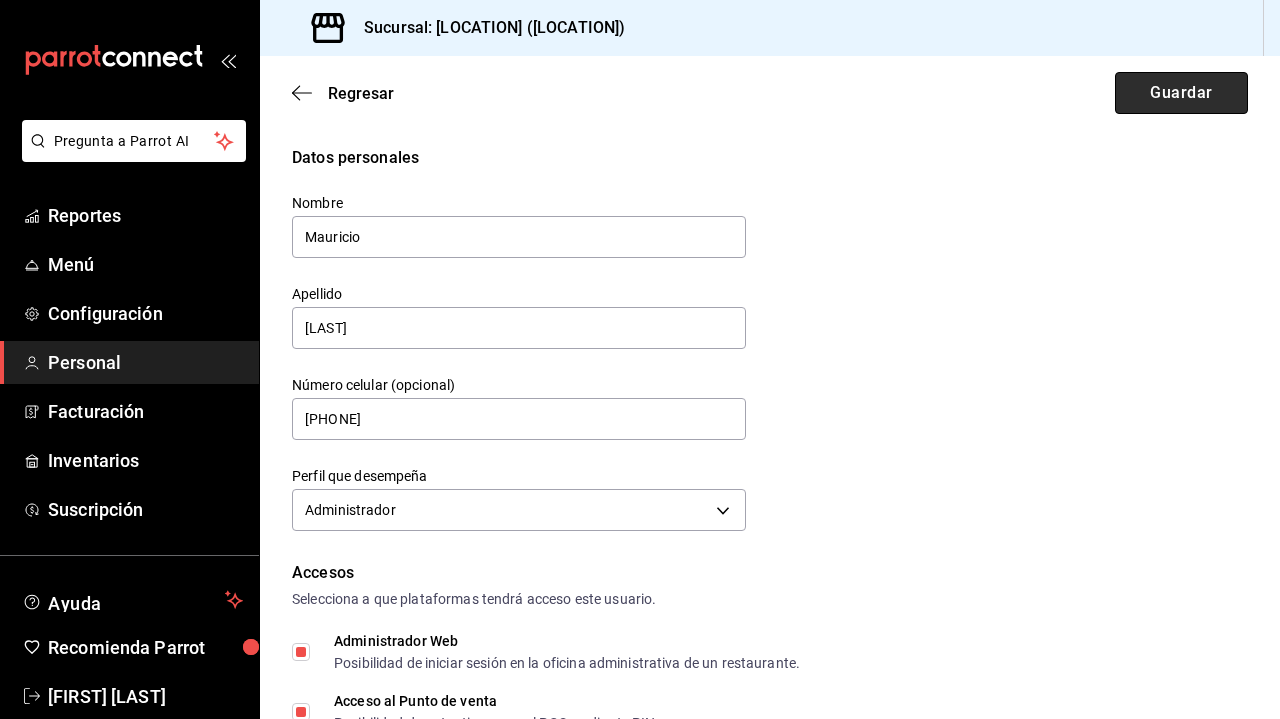 click on "Guardar" at bounding box center [1181, 93] 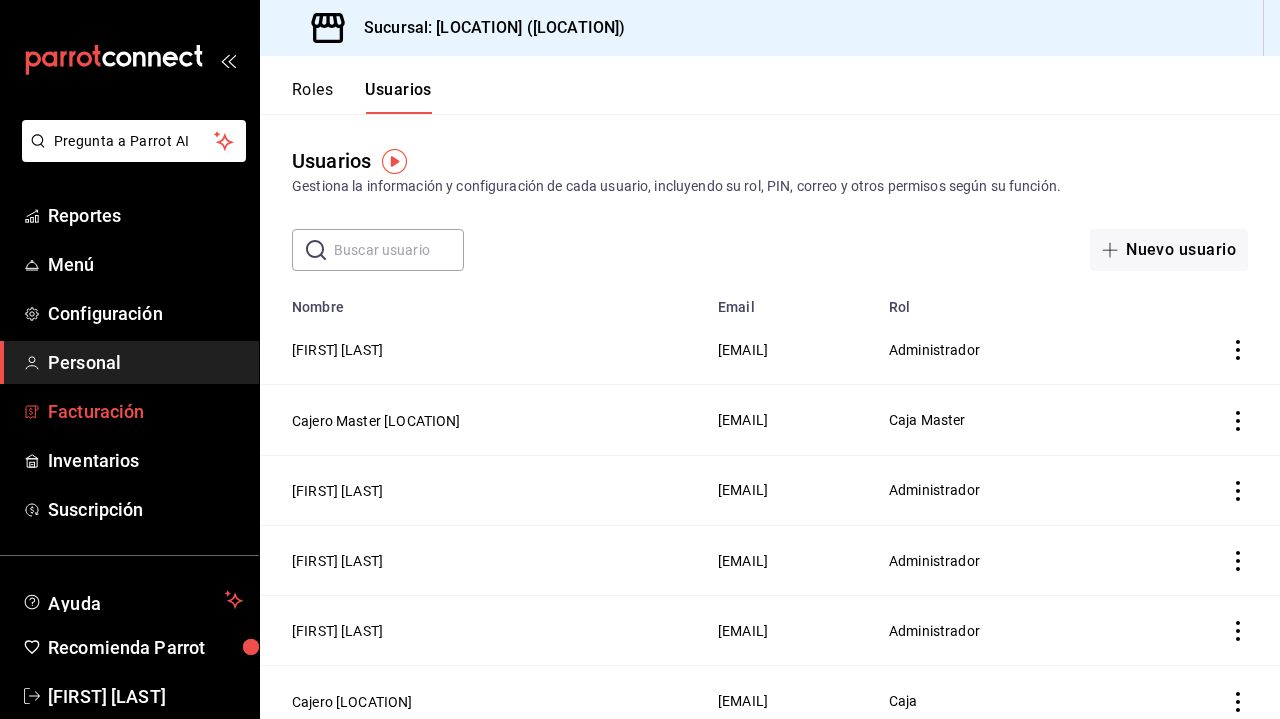 click on "Facturación" at bounding box center (145, 411) 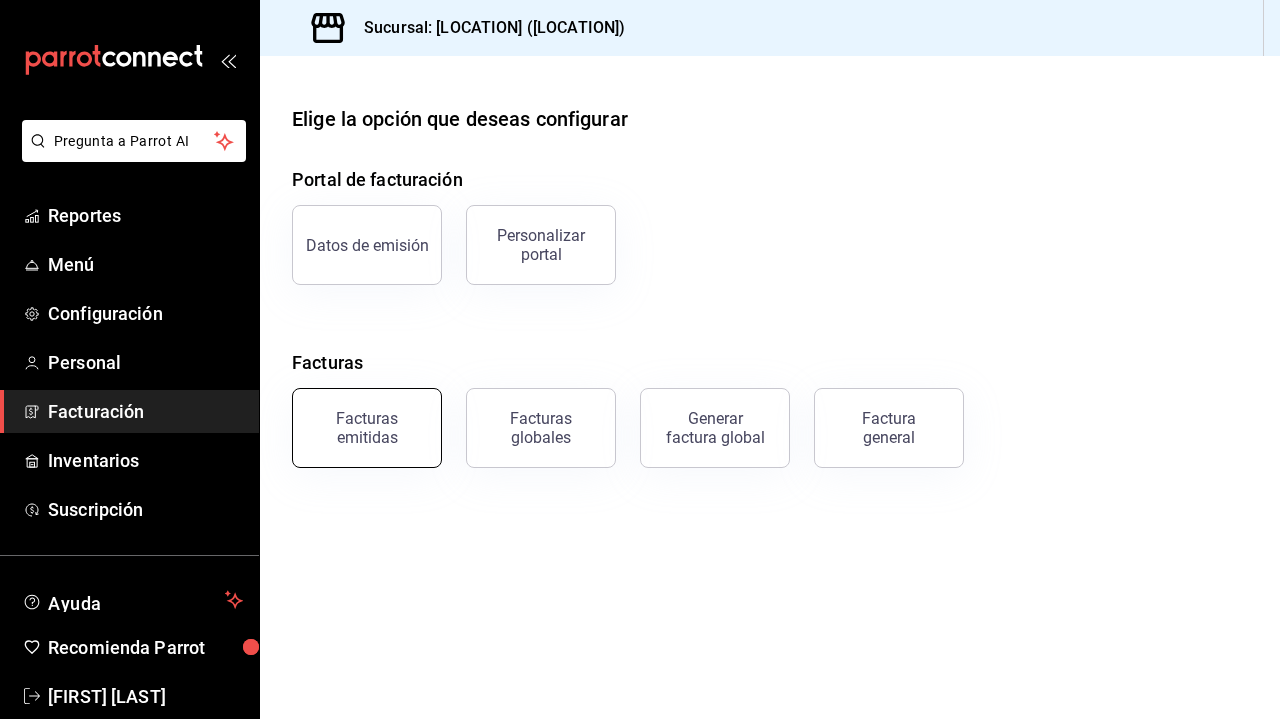 click on "Facturas emitidas" at bounding box center (367, 428) 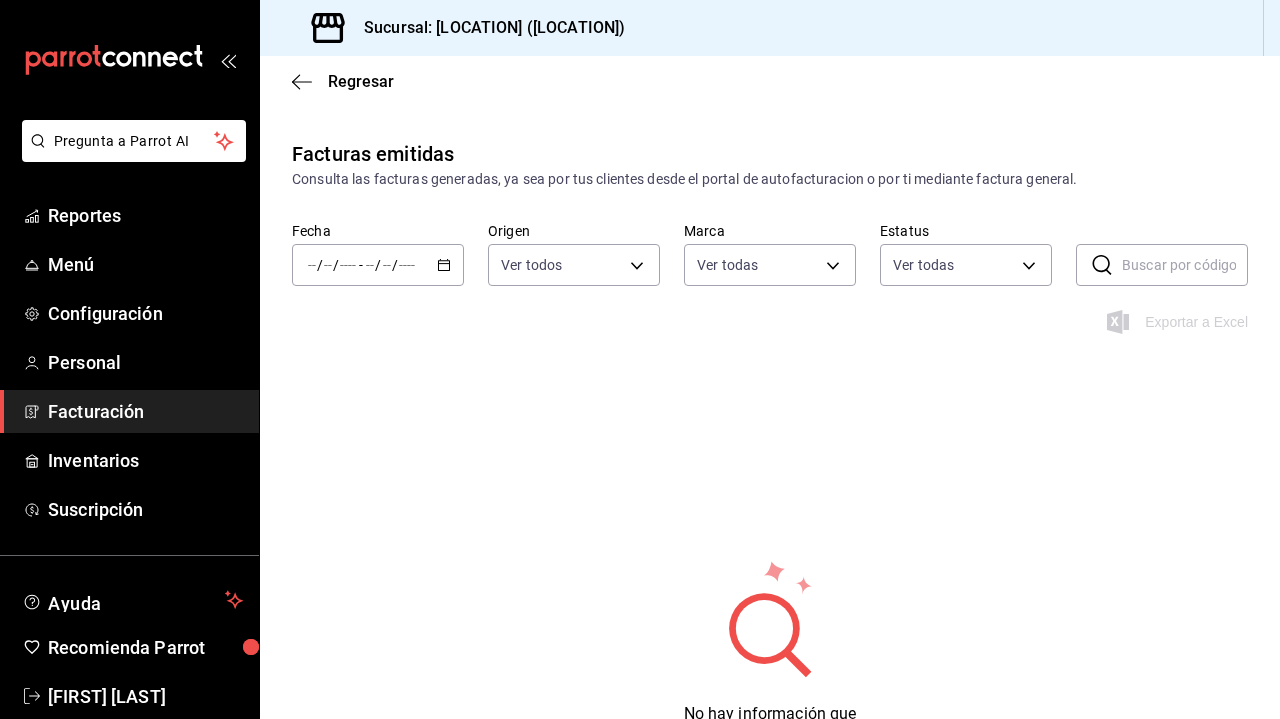 type on "8bc9674d-e30b-4ed6-ae3b-f055d75bc913" 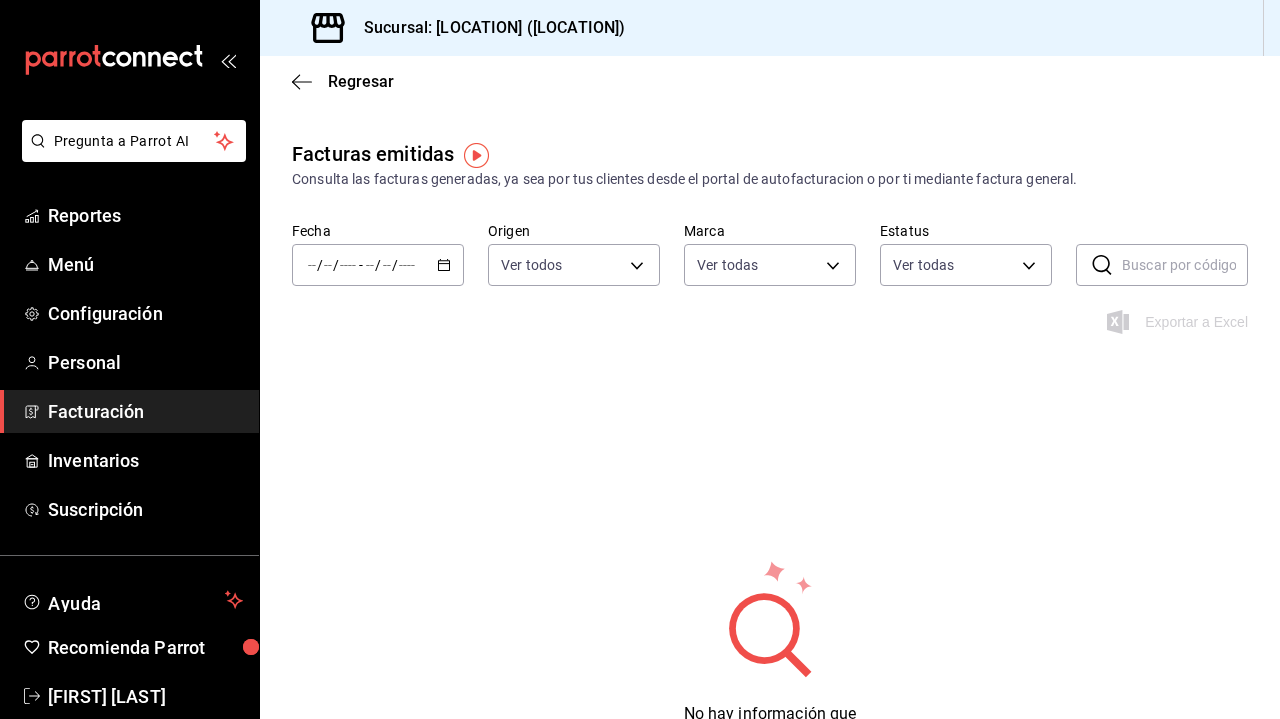 scroll, scrollTop: 0, scrollLeft: 0, axis: both 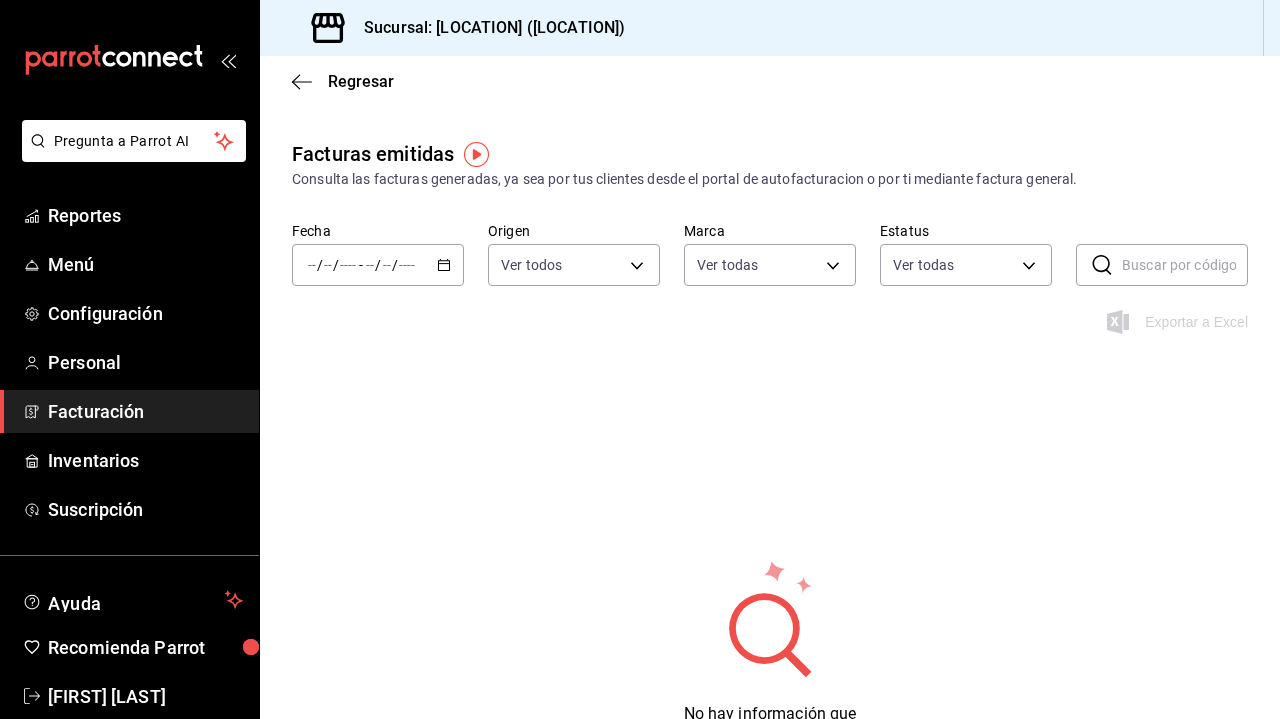 click at bounding box center [476, 154] 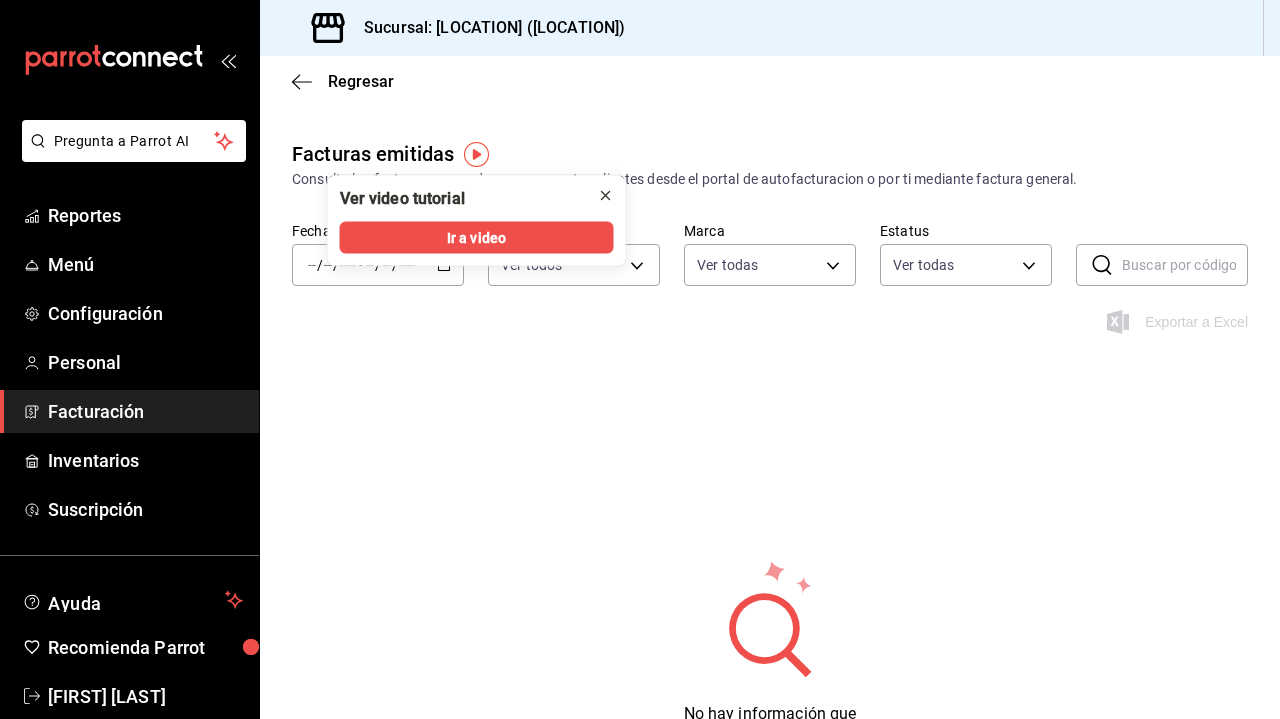 click 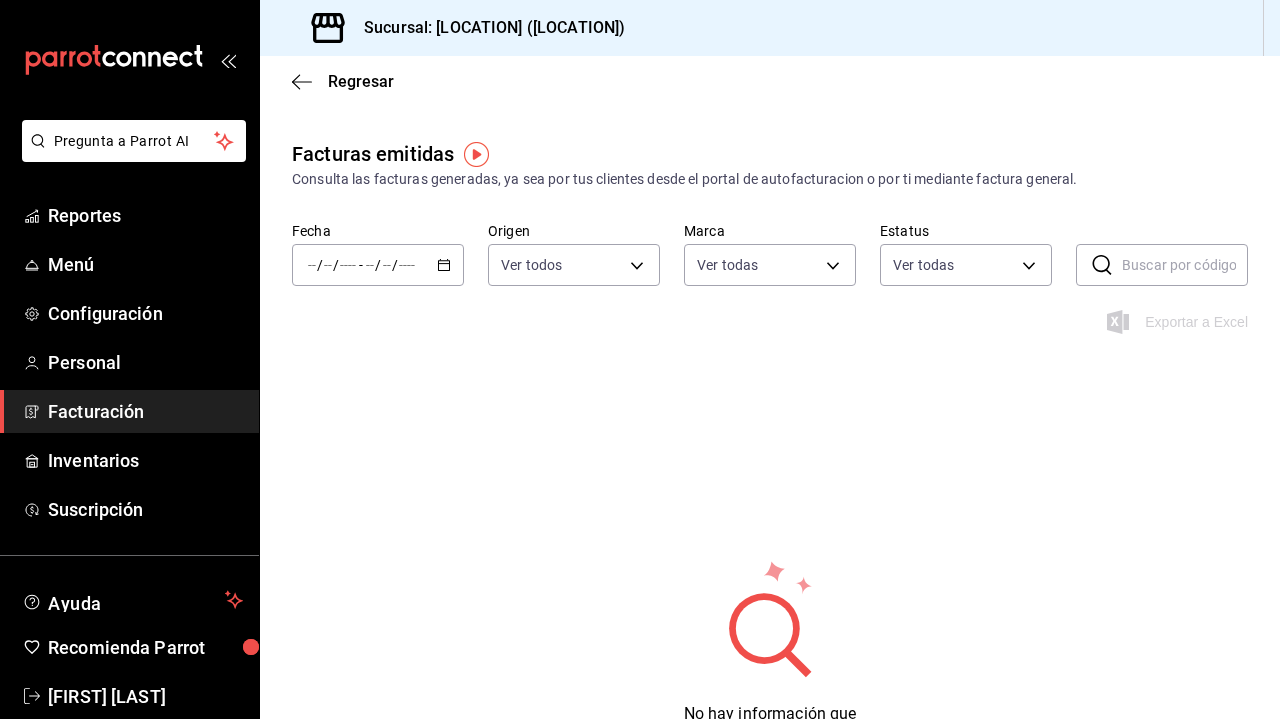 click 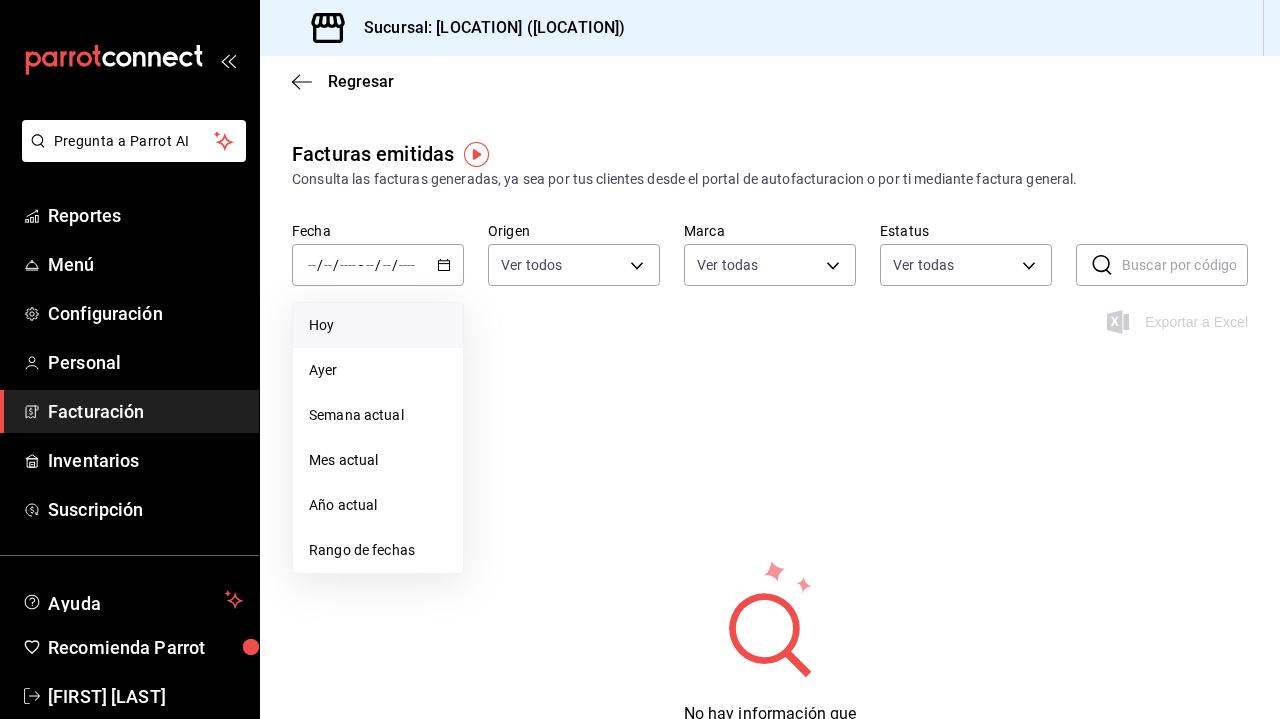 click on "Hoy" at bounding box center [378, 325] 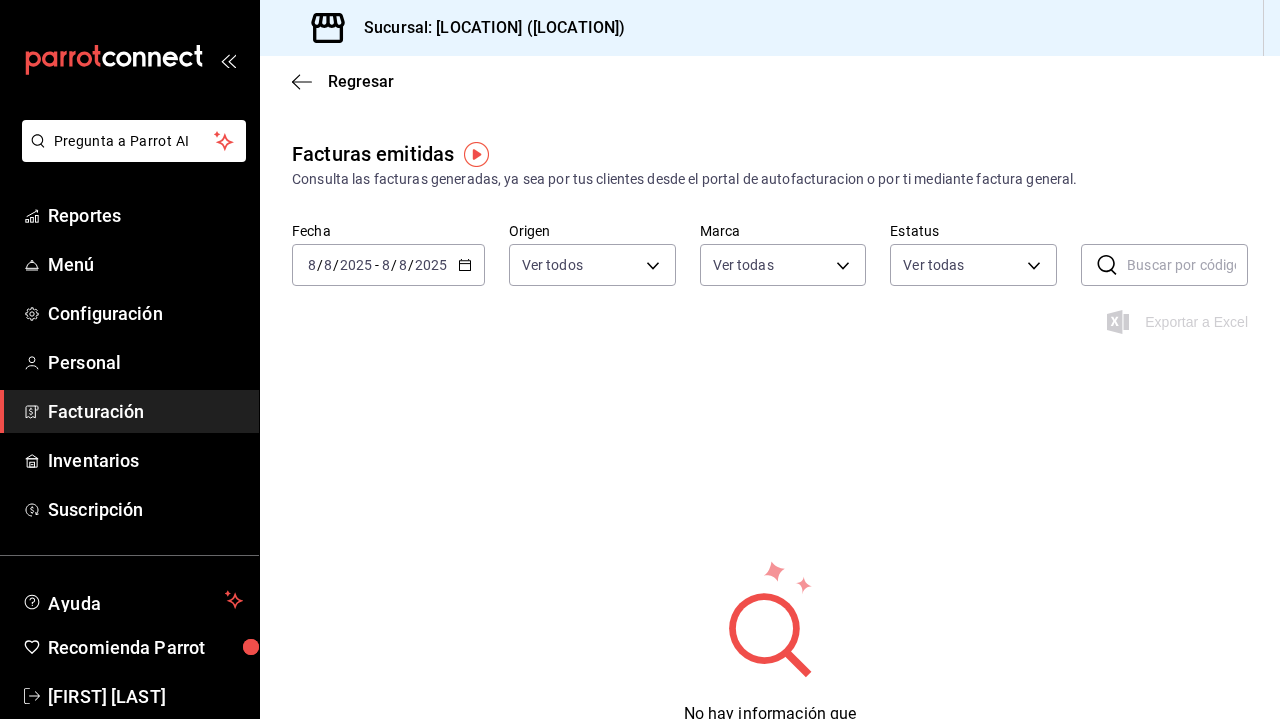click on "2025-08-08 8 / 8 / 2025 - 2025-08-08 8 / 8 / 2025" at bounding box center [388, 265] 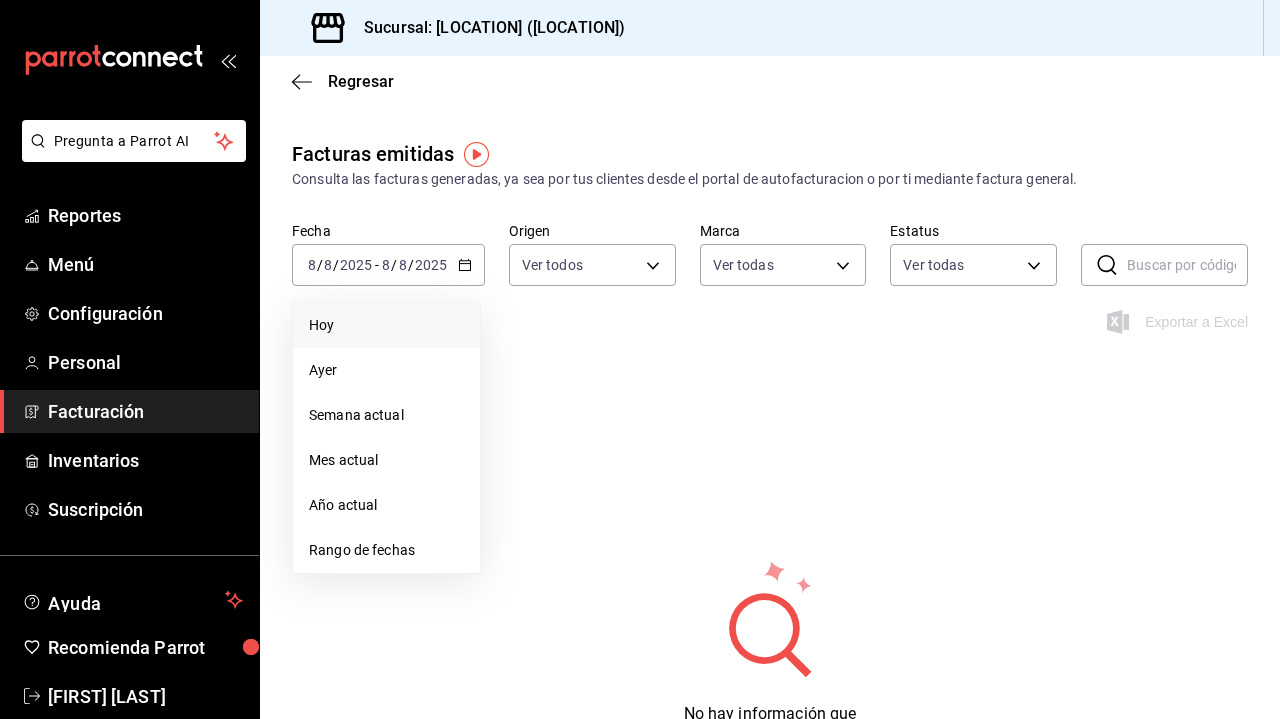 click on "Hoy" at bounding box center [386, 325] 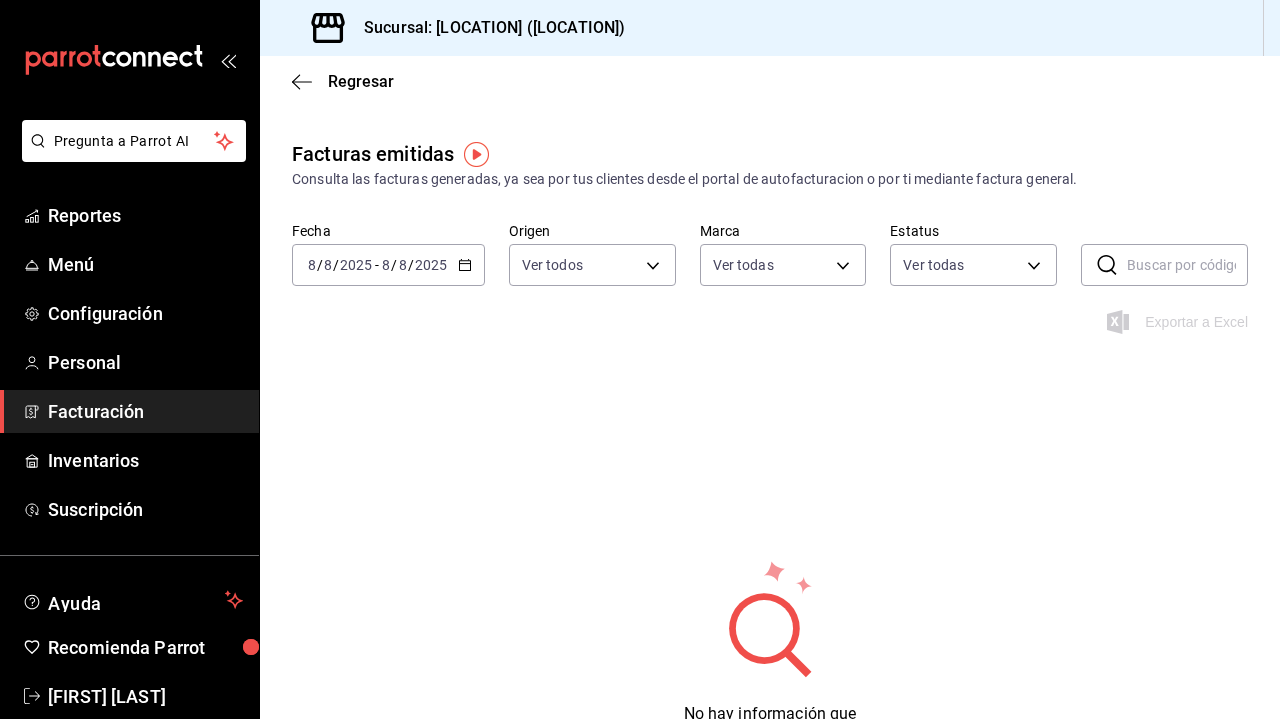 click on "Facturación" at bounding box center [145, 411] 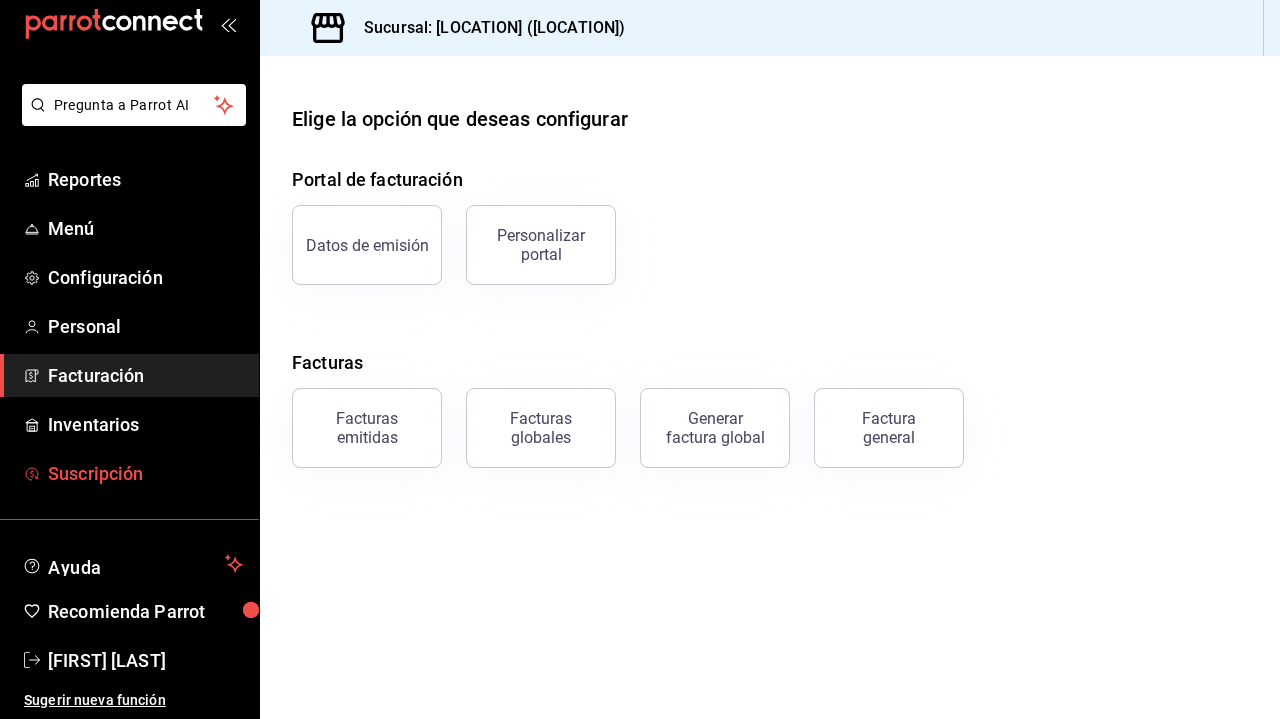 scroll, scrollTop: 36, scrollLeft: 0, axis: vertical 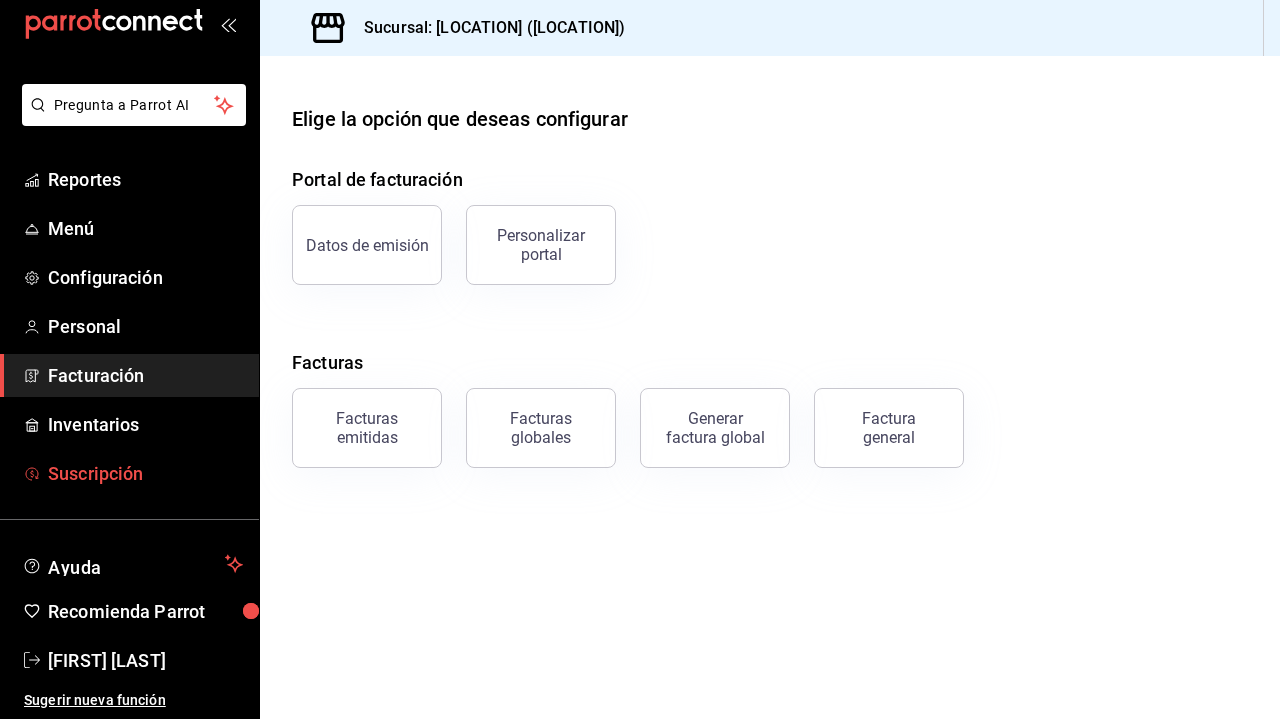 click on "Suscripción" at bounding box center [145, 473] 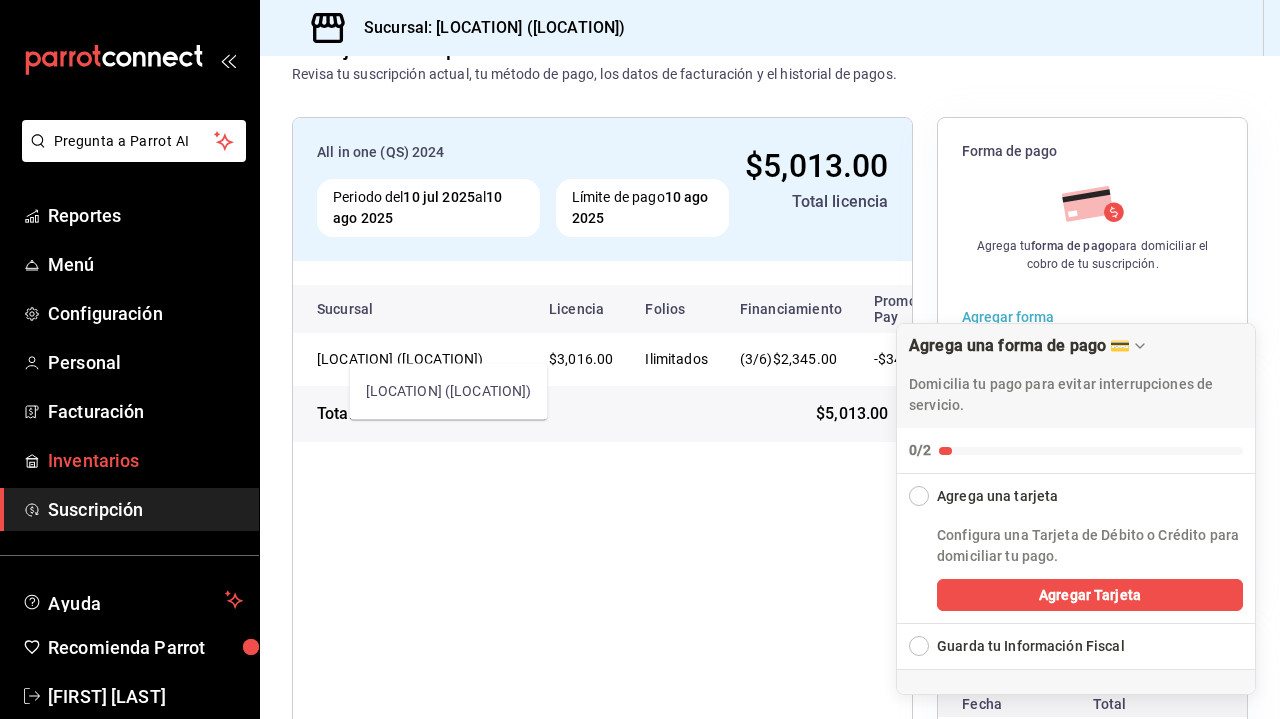 scroll, scrollTop: 75, scrollLeft: 0, axis: vertical 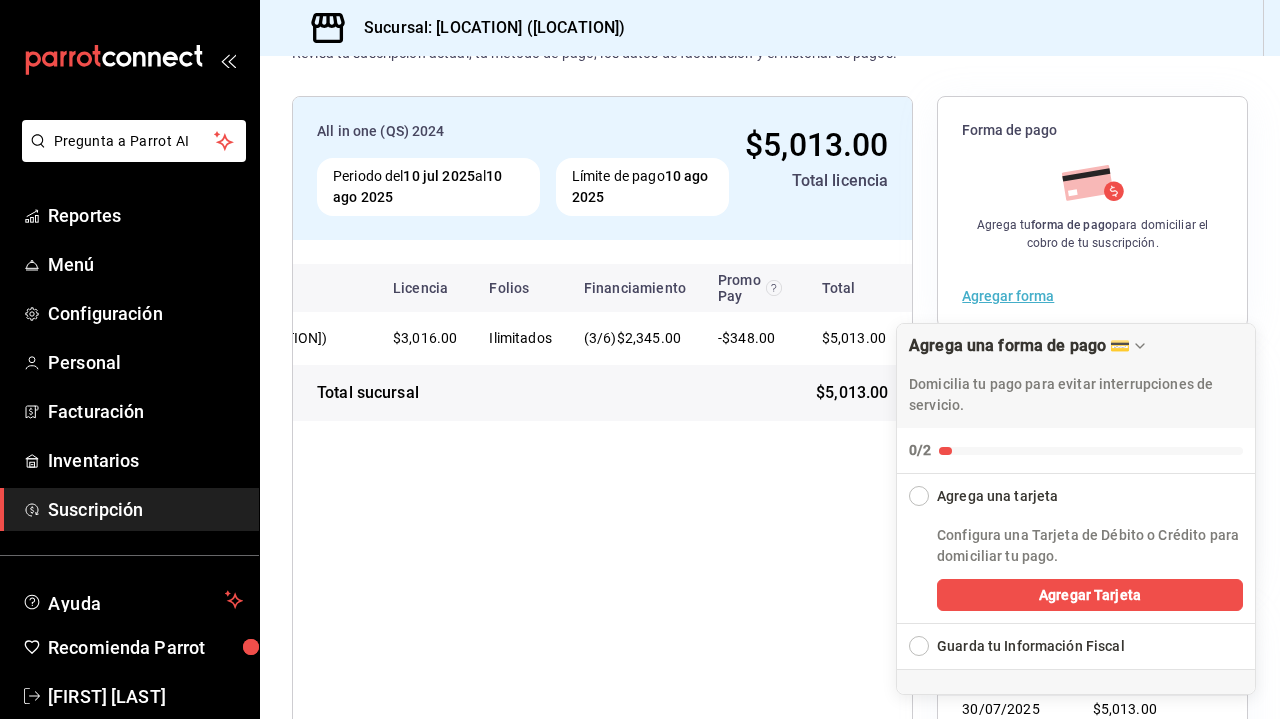 click on "All in one (QS) 2024 Periodo del  10 jul 2025  al  10 ago 2025 Límite de pago  10 ago 2025 $5,013.00 Total licencia Sucursal Licencia Folios Financiamiento Promo Pay Total ST Pietro (Valle) $3,016.00 Ilimitados (3/6)  $2,345.00 -$348.00 $5,013.00 Total sucursal $5,013.00" at bounding box center [602, 468] 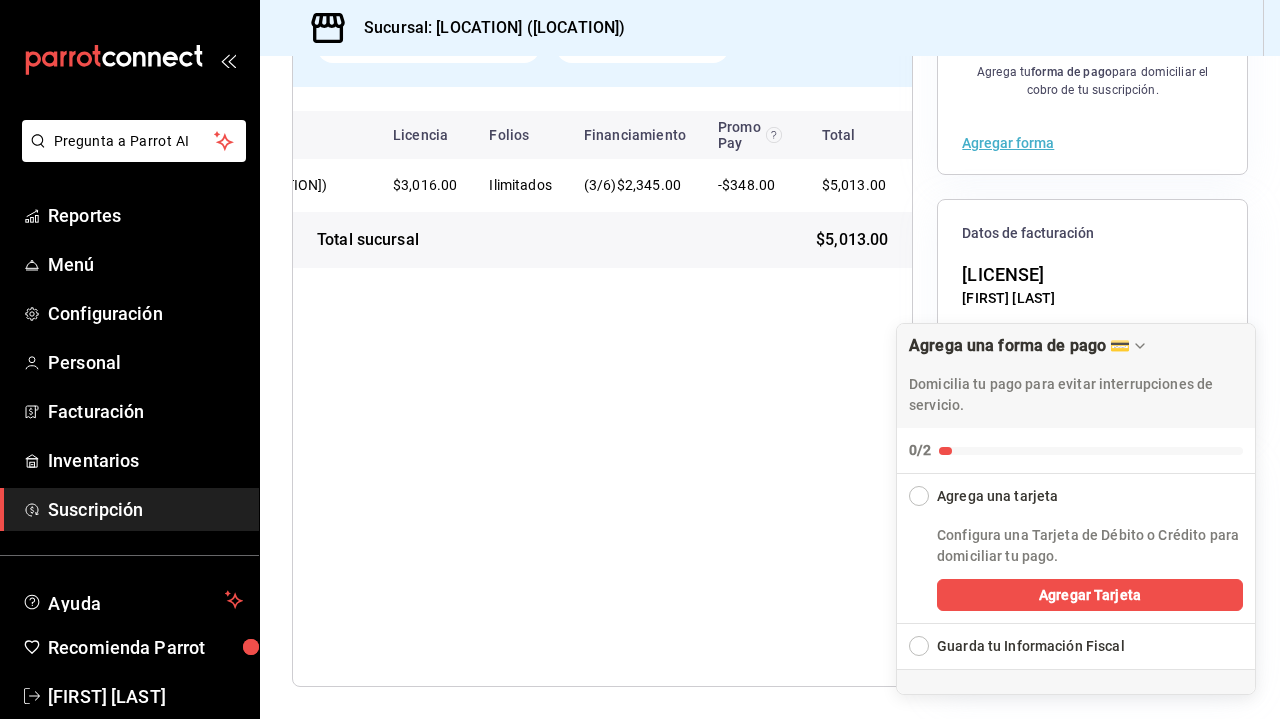 scroll, scrollTop: 200, scrollLeft: 0, axis: vertical 